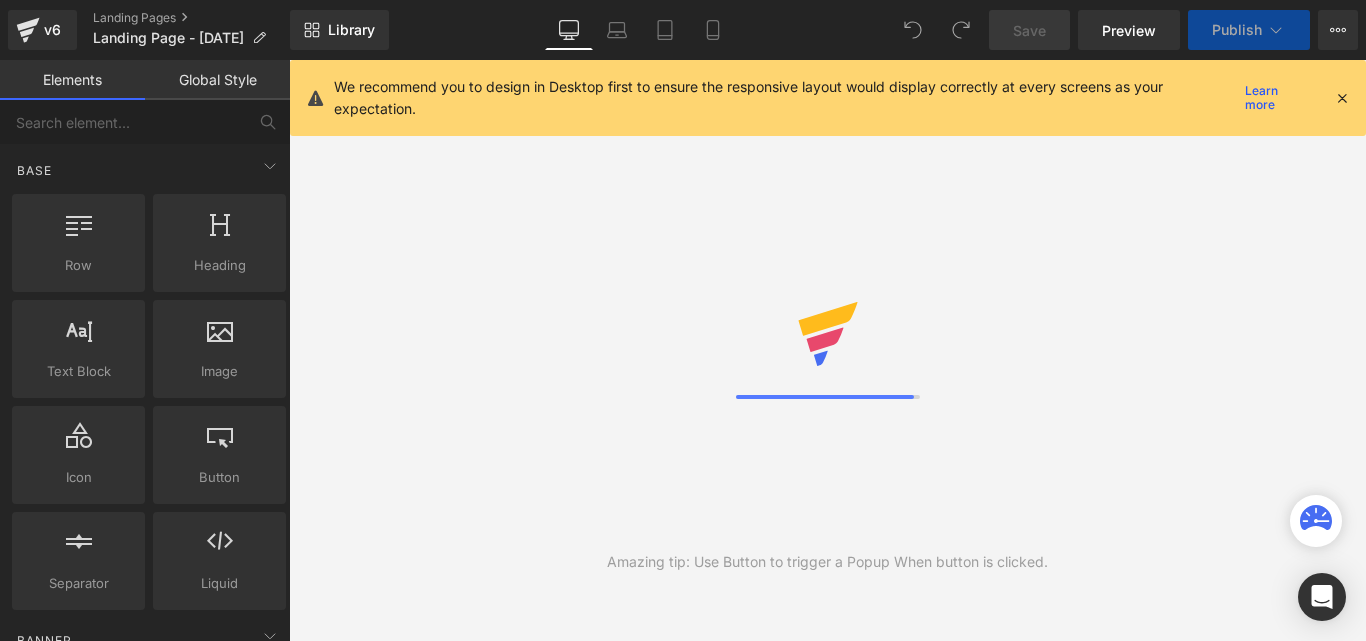 scroll, scrollTop: 0, scrollLeft: 0, axis: both 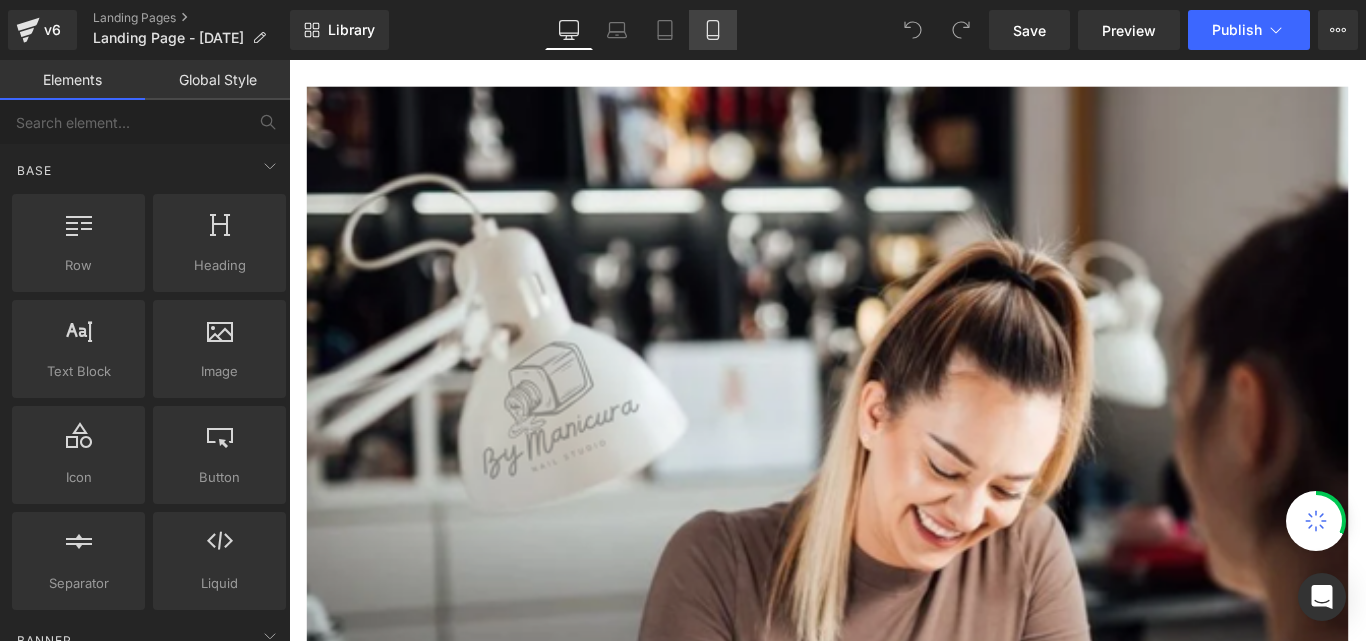 click on "Mobile" at bounding box center (713, 30) 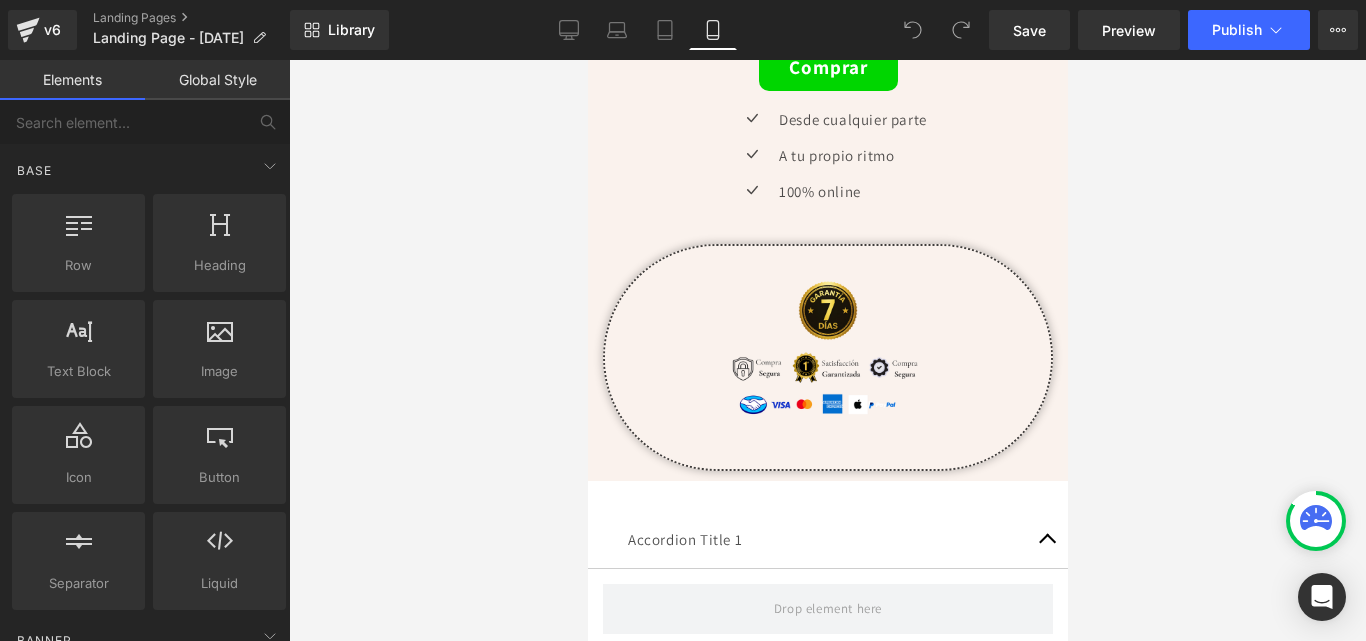 scroll, scrollTop: 6421, scrollLeft: 0, axis: vertical 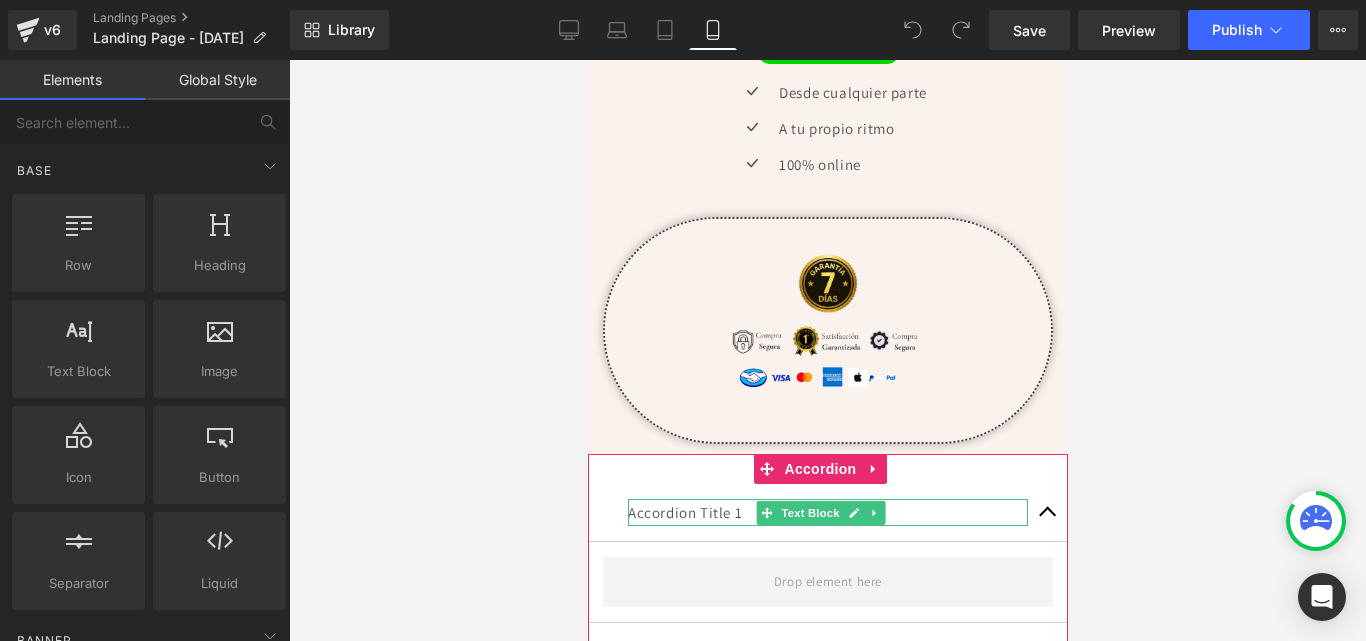 click on "Accordion Title 1" at bounding box center [827, 512] 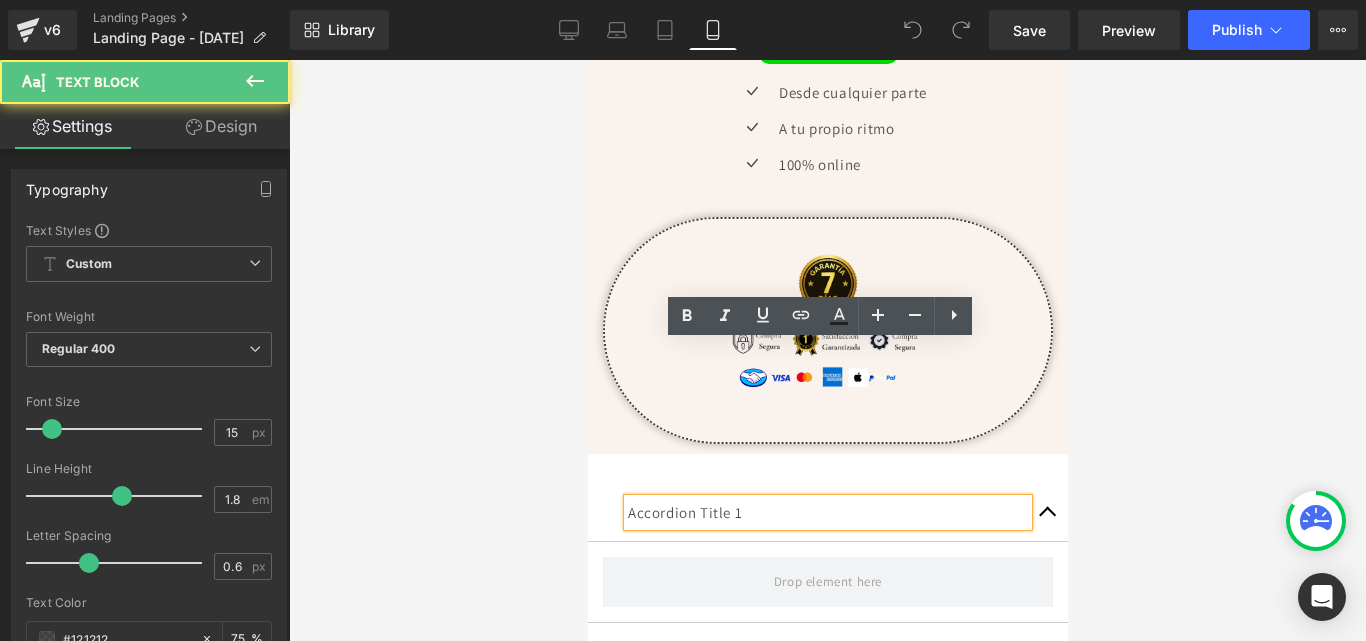 click on "Accordion Title 1" at bounding box center [827, 512] 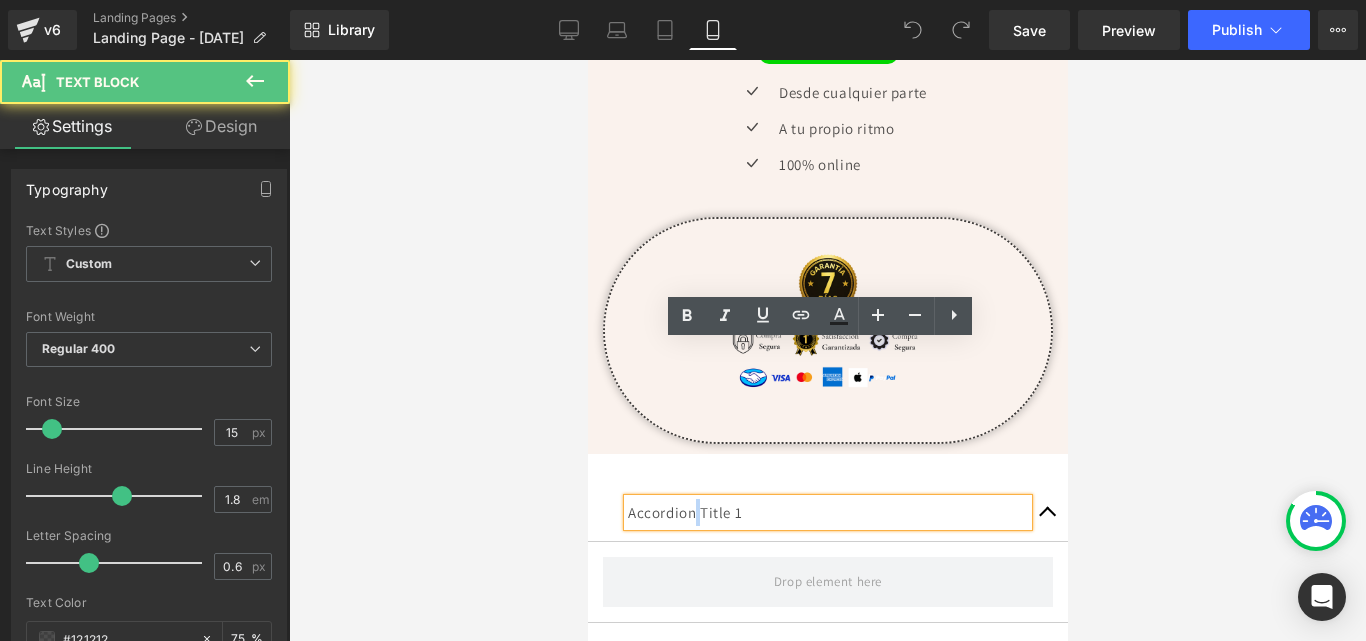 click on "Accordion Title 1" at bounding box center [827, 512] 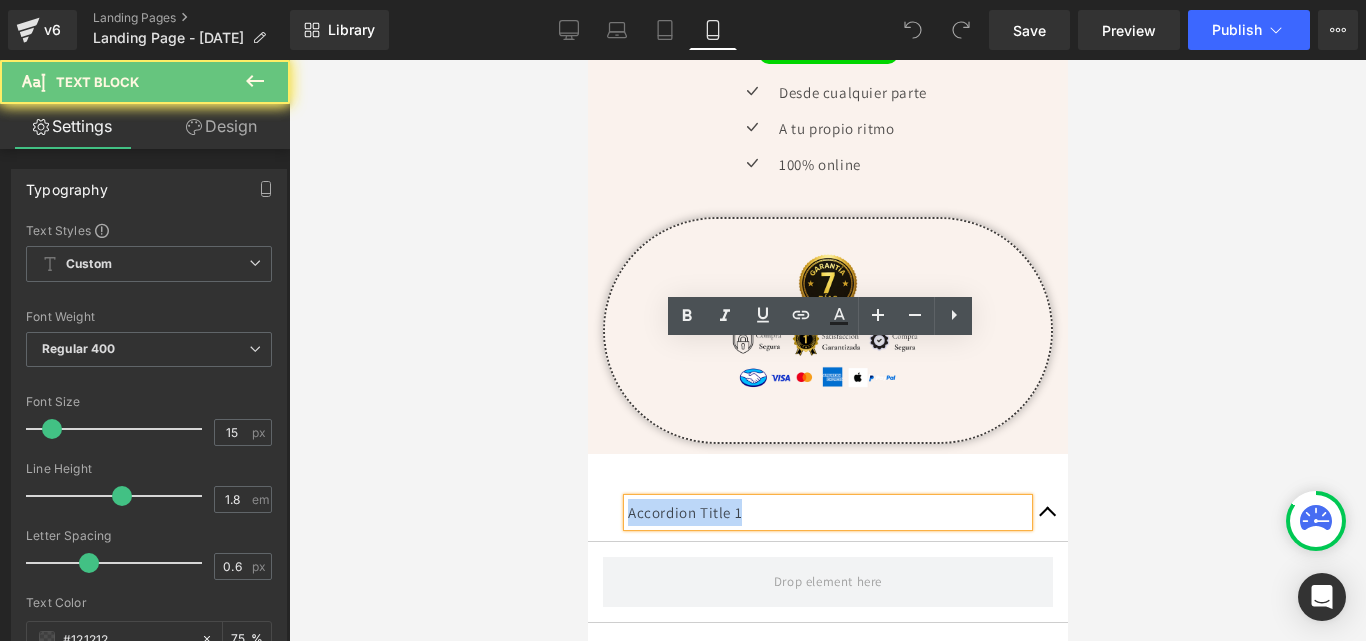 click on "Accordion Title 1" at bounding box center [827, 512] 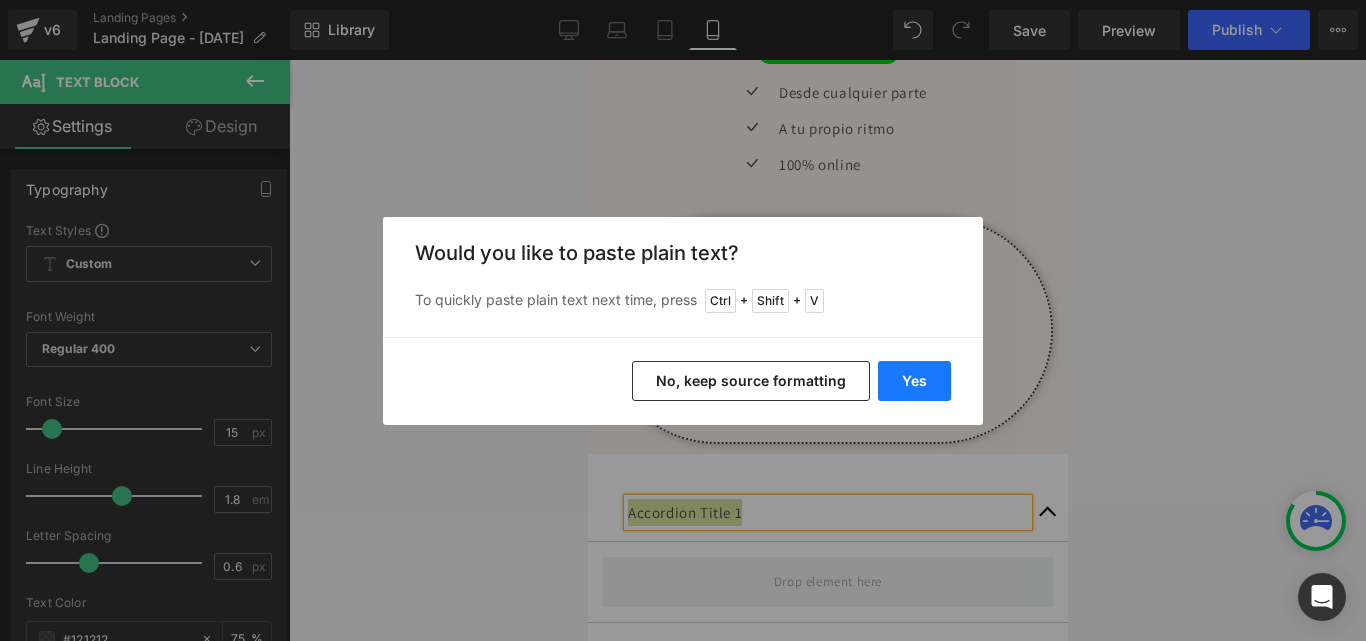 click on "Yes" at bounding box center [914, 381] 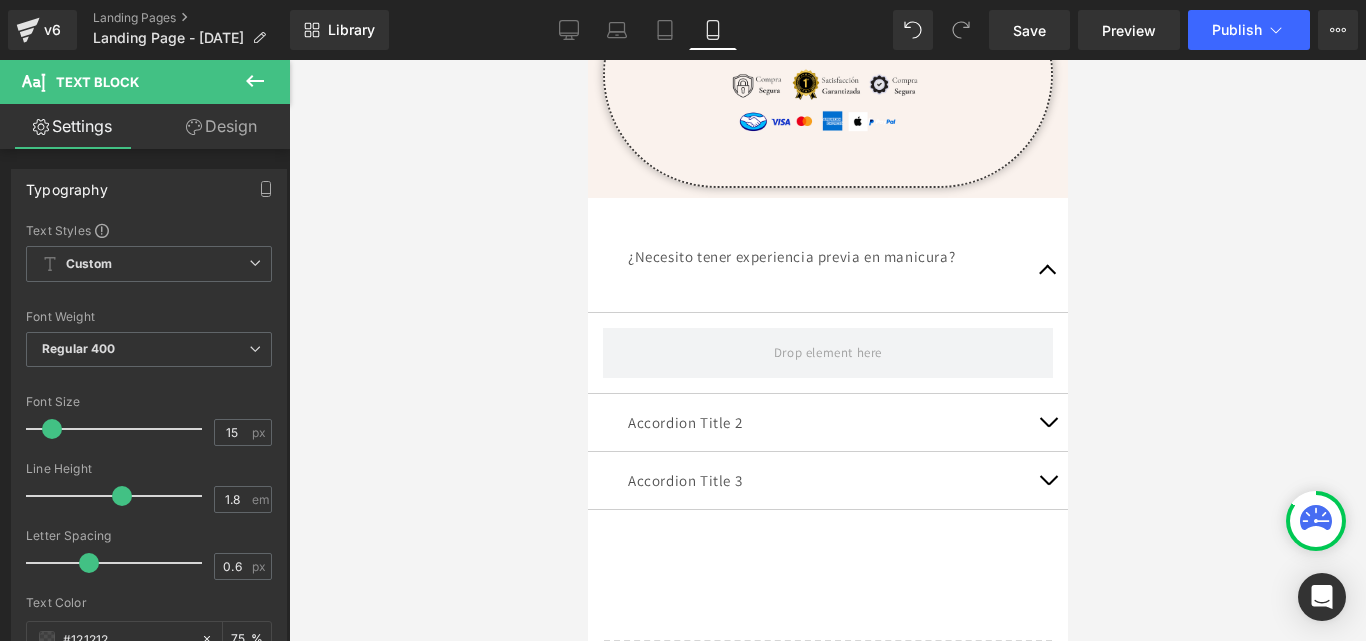 scroll, scrollTop: 6636, scrollLeft: 0, axis: vertical 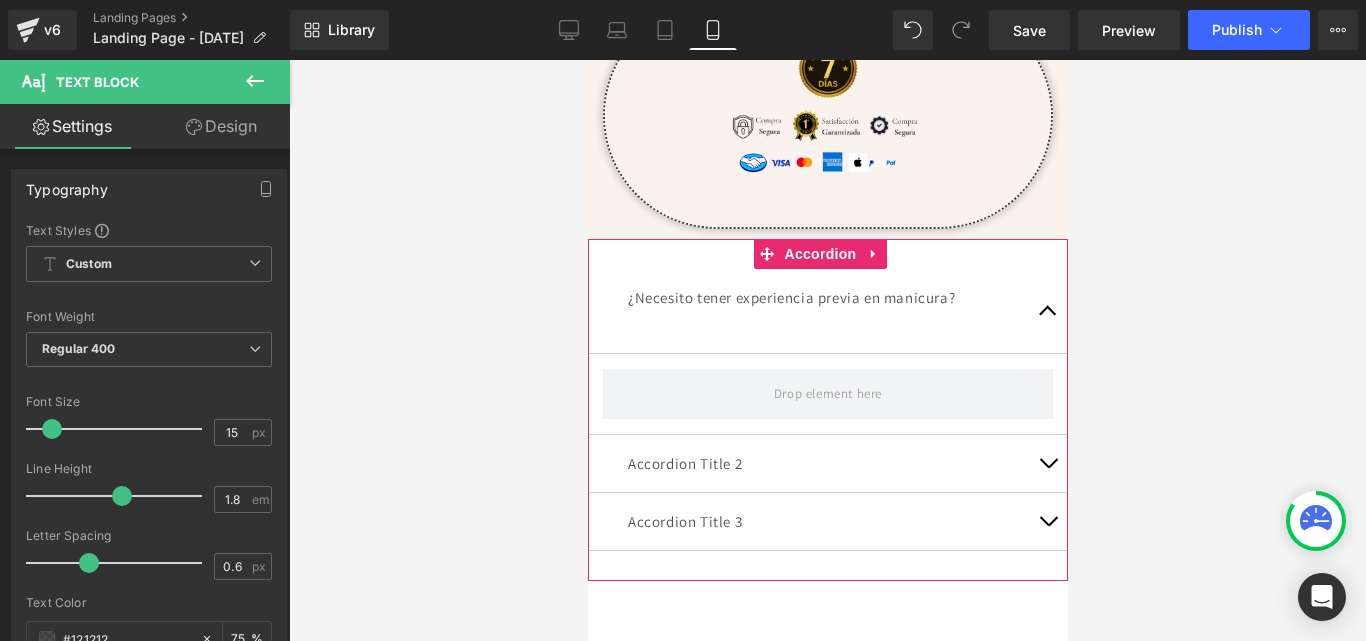 click at bounding box center [1047, 316] 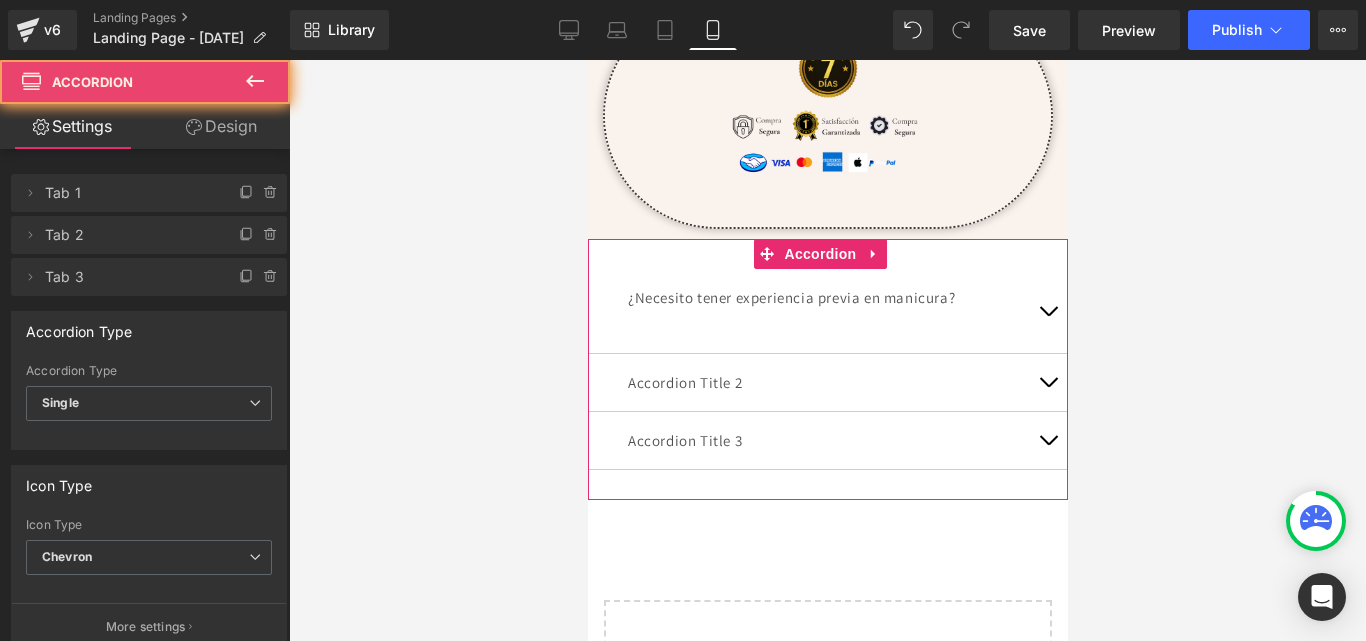 click at bounding box center [1047, 311] 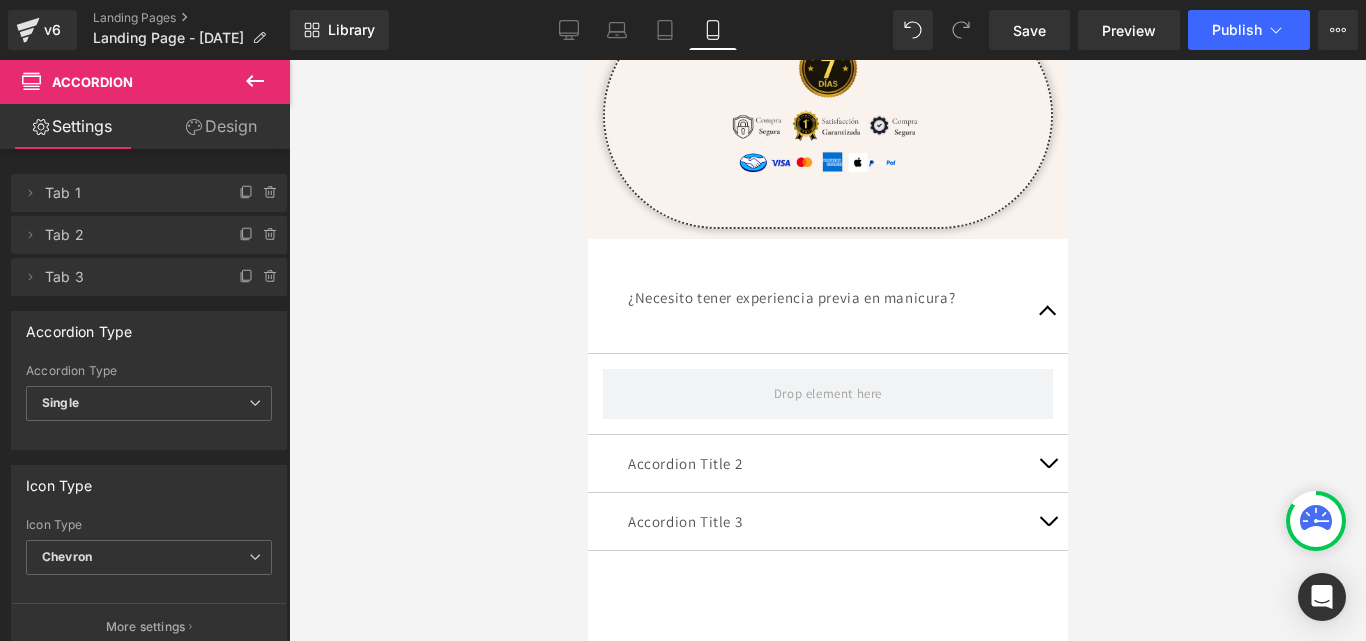 click 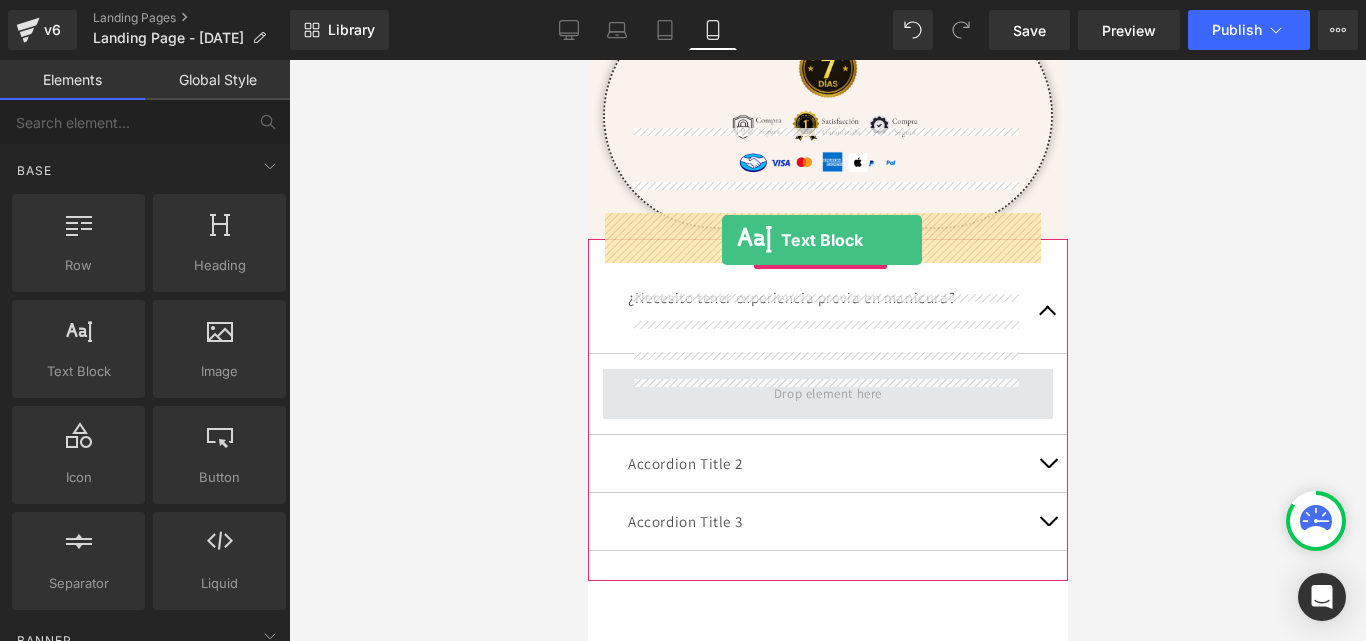 drag, startPoint x: 716, startPoint y: 437, endPoint x: 721, endPoint y: 240, distance: 197.06345 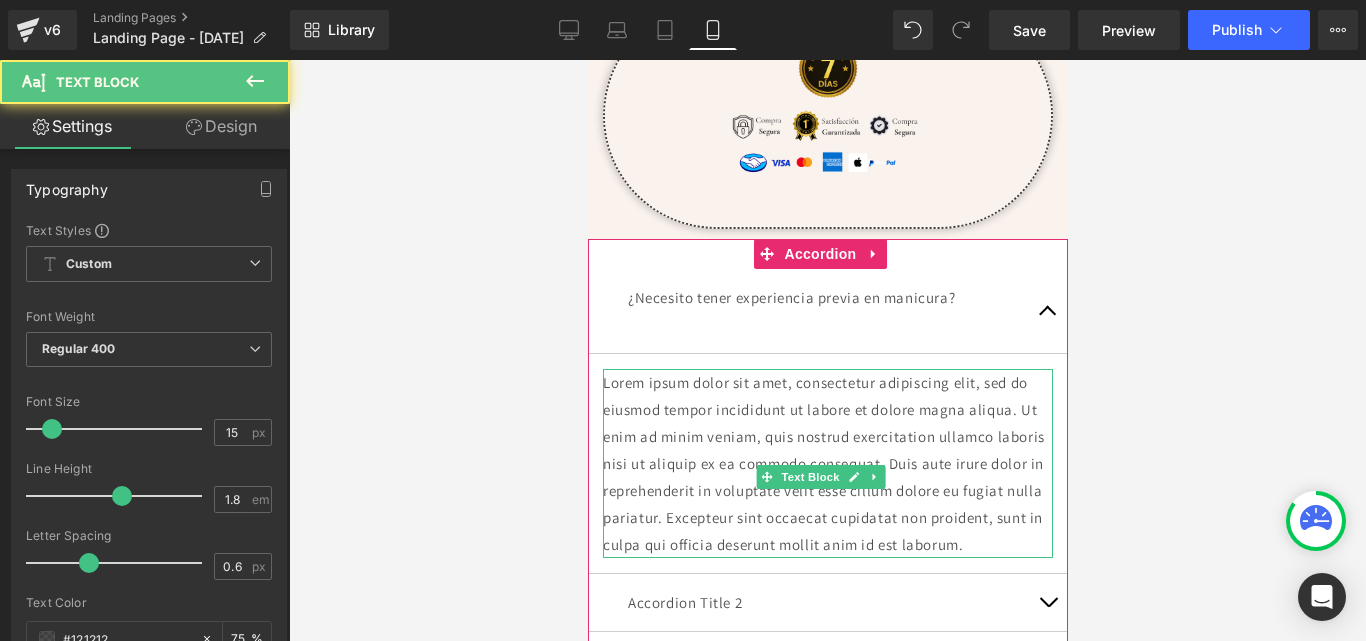 click on "Lorem ipsum dolor sit amet, consectetur adipiscing elit, sed do eiusmod tempor incididunt ut labore et dolore magna aliqua. Ut enim ad minim veniam, quis nostrud exercitation ullamco laboris nisi ut aliquip ex ea commodo consequat. Duis aute irure dolor in reprehenderit in voluptate velit esse cillum dolore eu fugiat nulla pariatur. Excepteur sint occaecat cupidatat non proident, sunt in culpa qui officia deserunt mollit anim id est laborum." at bounding box center [827, 463] 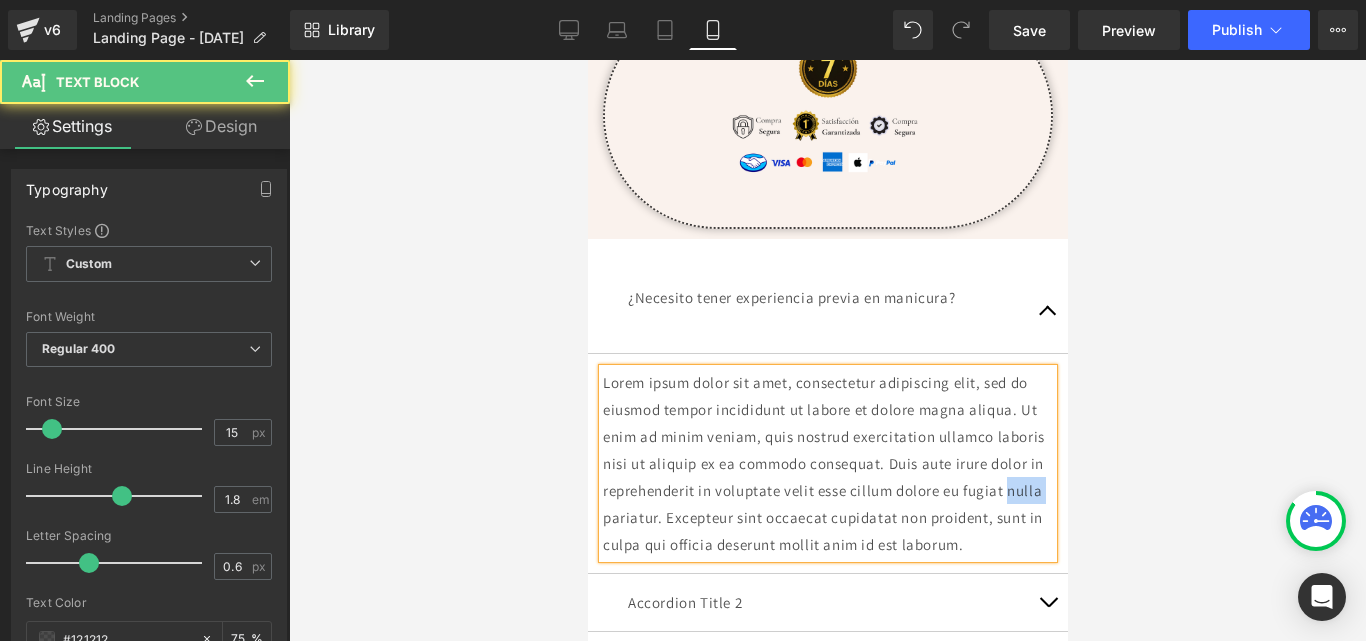 click on "Lorem ipsum dolor sit amet, consectetur adipiscing elit, sed do eiusmod tempor incididunt ut labore et dolore magna aliqua. Ut enim ad minim veniam, quis nostrud exercitation ullamco laboris nisi ut aliquip ex ea commodo consequat. Duis aute irure dolor in reprehenderit in voluptate velit esse cillum dolore eu fugiat nulla pariatur. Excepteur sint occaecat cupidatat non proident, sunt in culpa qui officia deserunt mollit anim id est laborum." at bounding box center [827, 463] 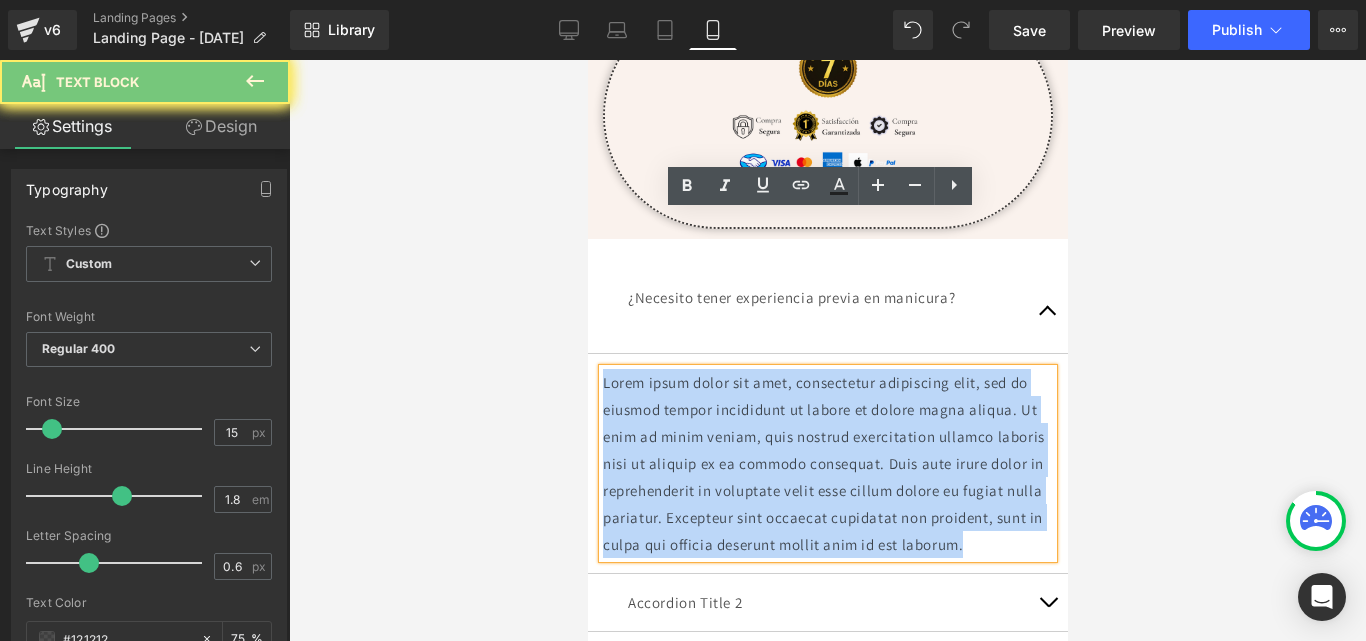 click on "Lorem ipsum dolor sit amet, consectetur adipiscing elit, sed do eiusmod tempor incididunt ut labore et dolore magna aliqua. Ut enim ad minim veniam, quis nostrud exercitation ullamco laboris nisi ut aliquip ex ea commodo consequat. Duis aute irure dolor in reprehenderit in voluptate velit esse cillum dolore eu fugiat nulla pariatur. Excepteur sint occaecat cupidatat non proident, sunt in culpa qui officia deserunt mollit anim id est laborum." at bounding box center (827, 463) 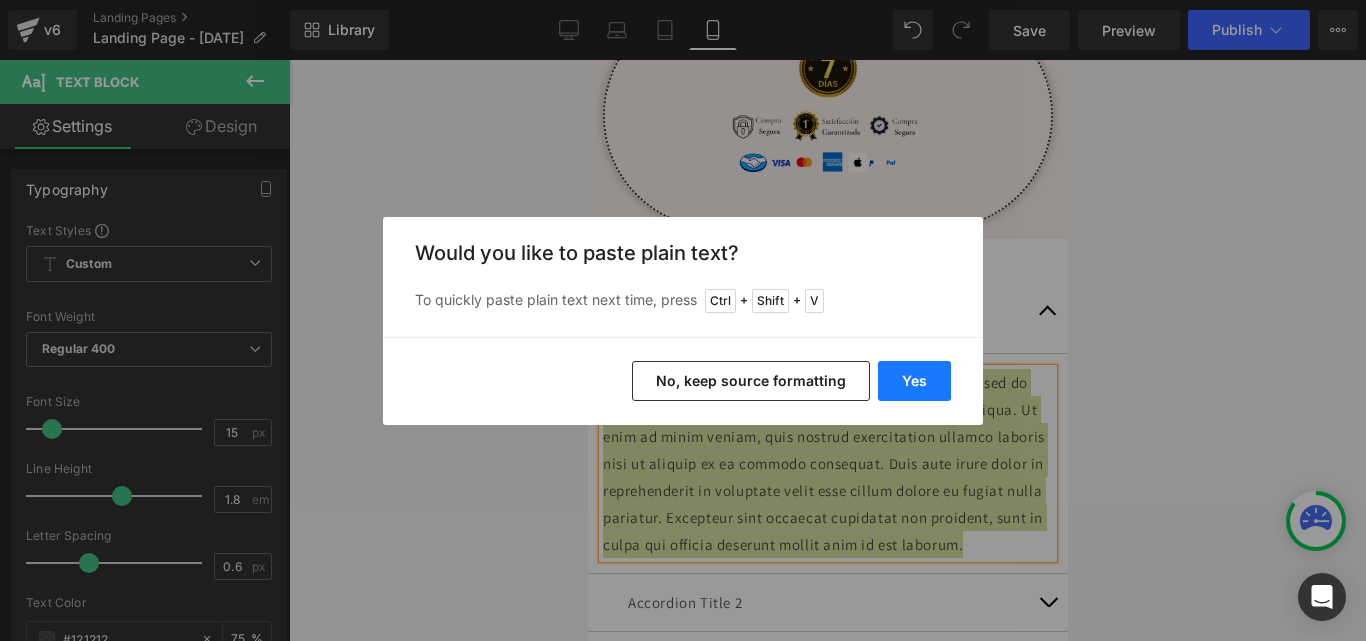 click on "Yes" at bounding box center (914, 381) 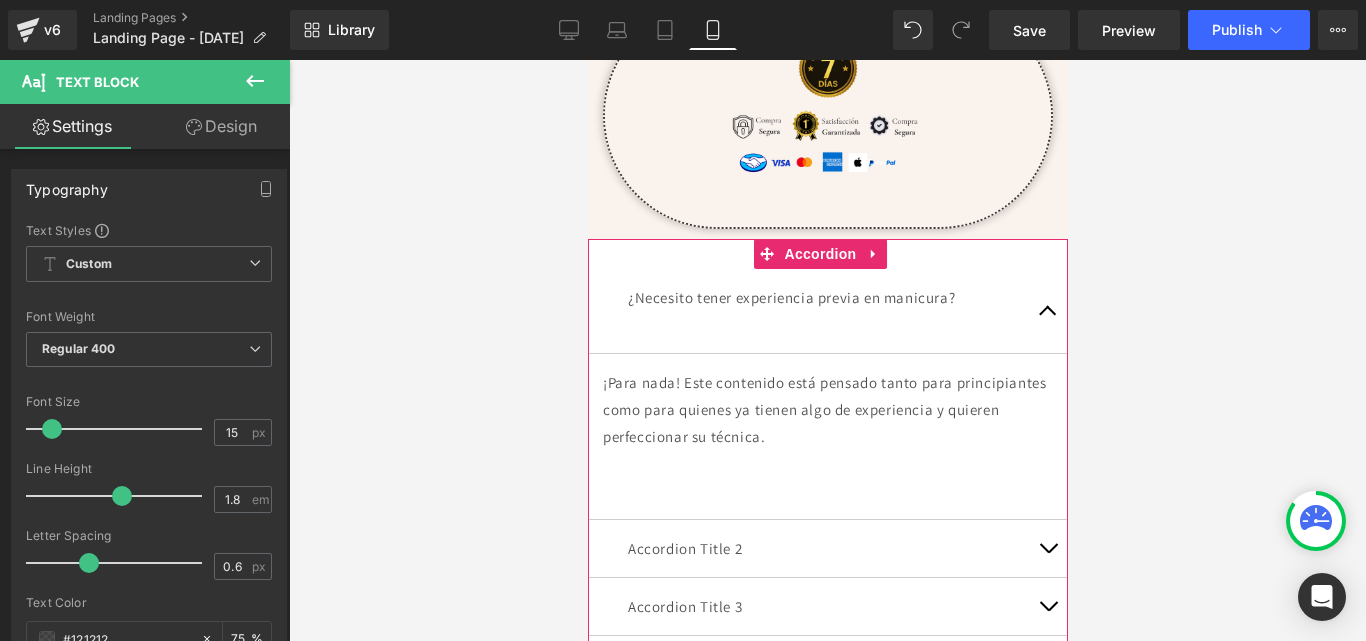click at bounding box center (1047, 316) 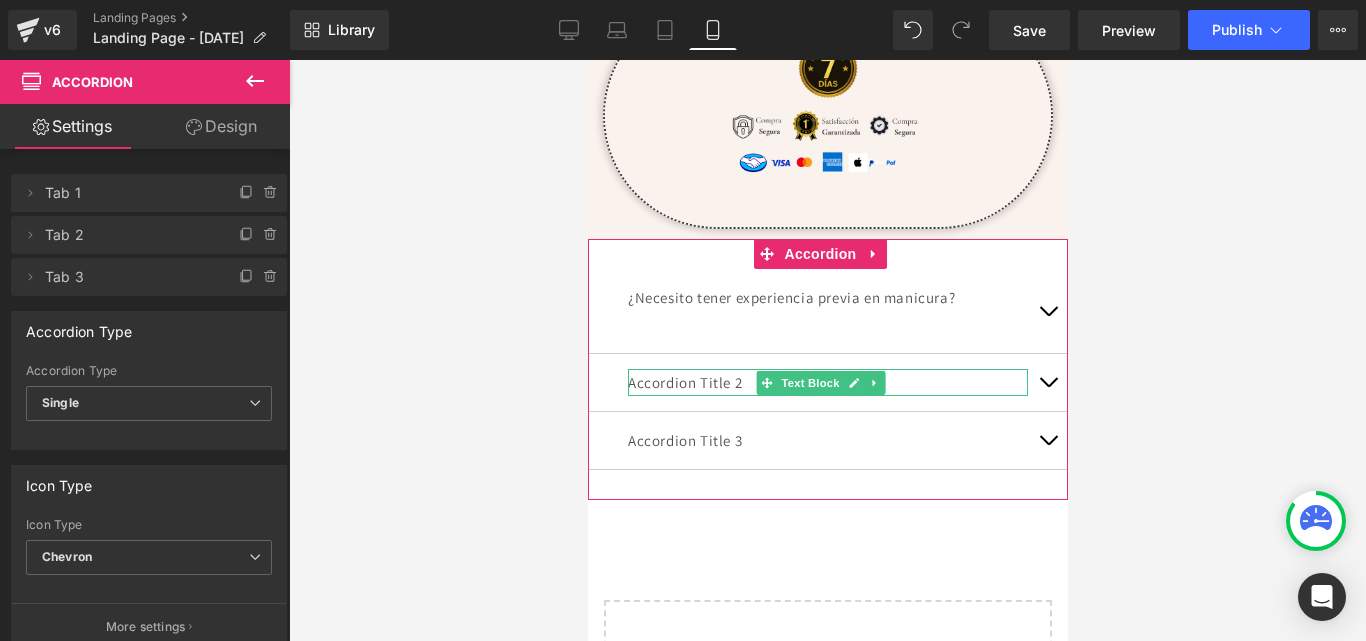 click on "Accordion Title 2" at bounding box center (827, 382) 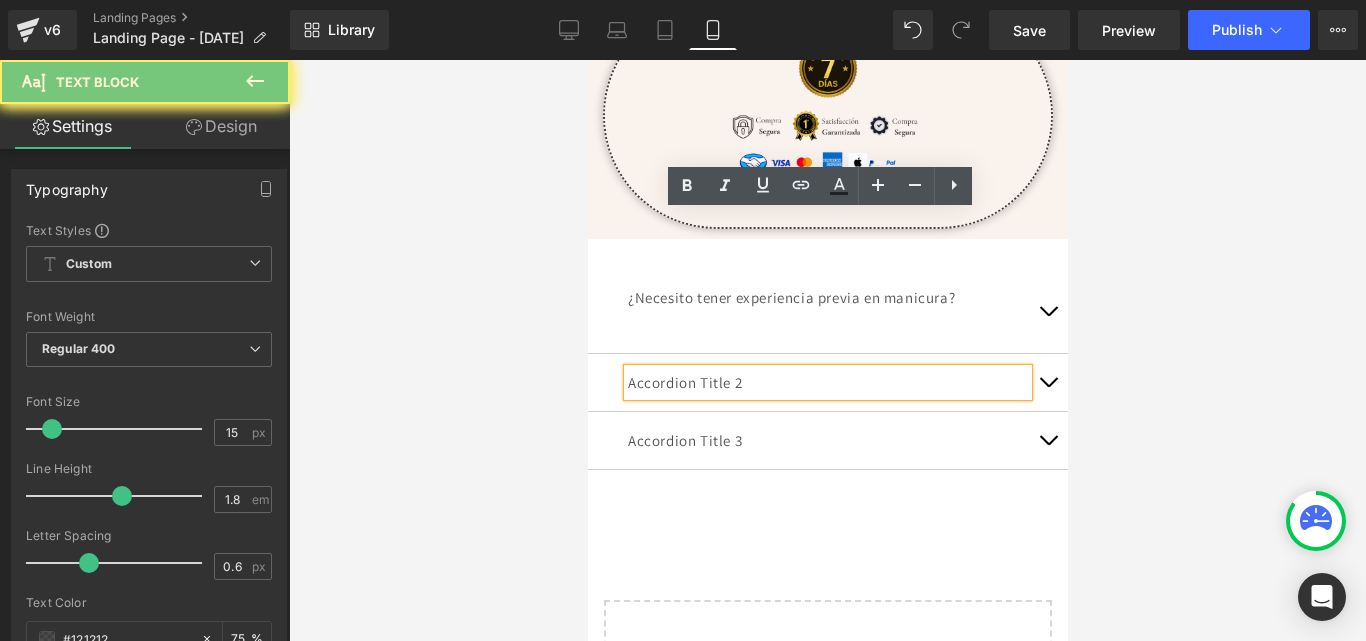 click on "Accordion Title 2" at bounding box center [827, 382] 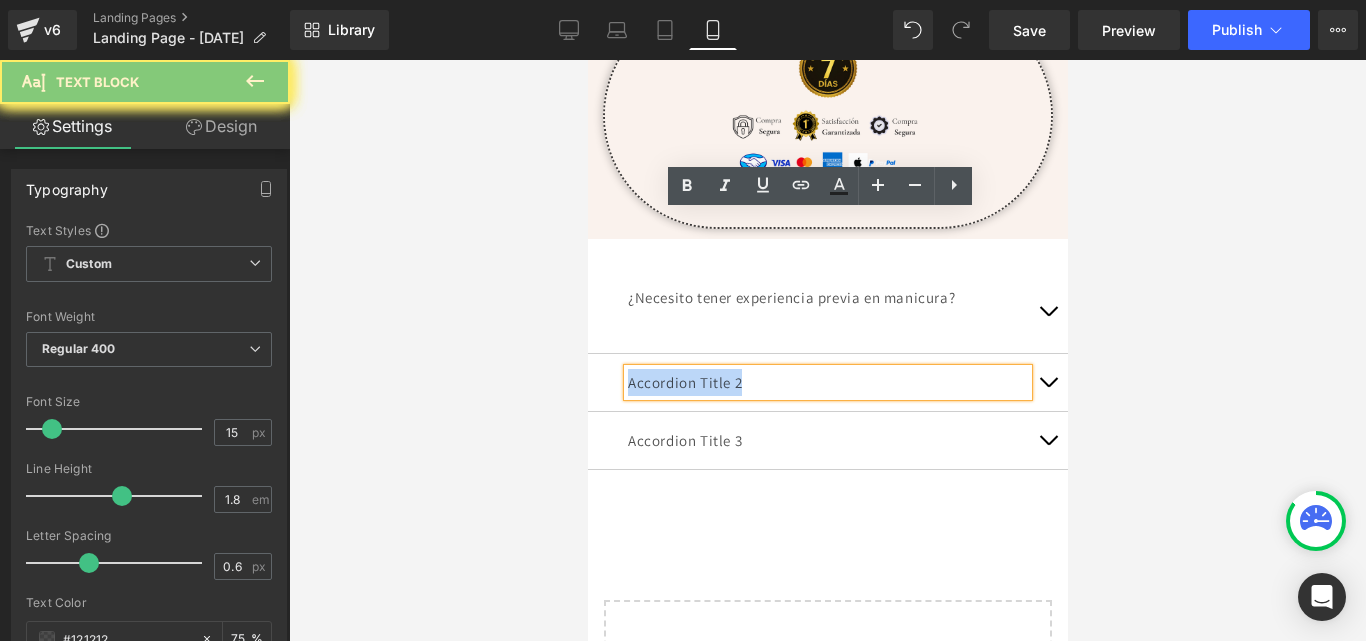click on "Accordion Title 2" at bounding box center (827, 382) 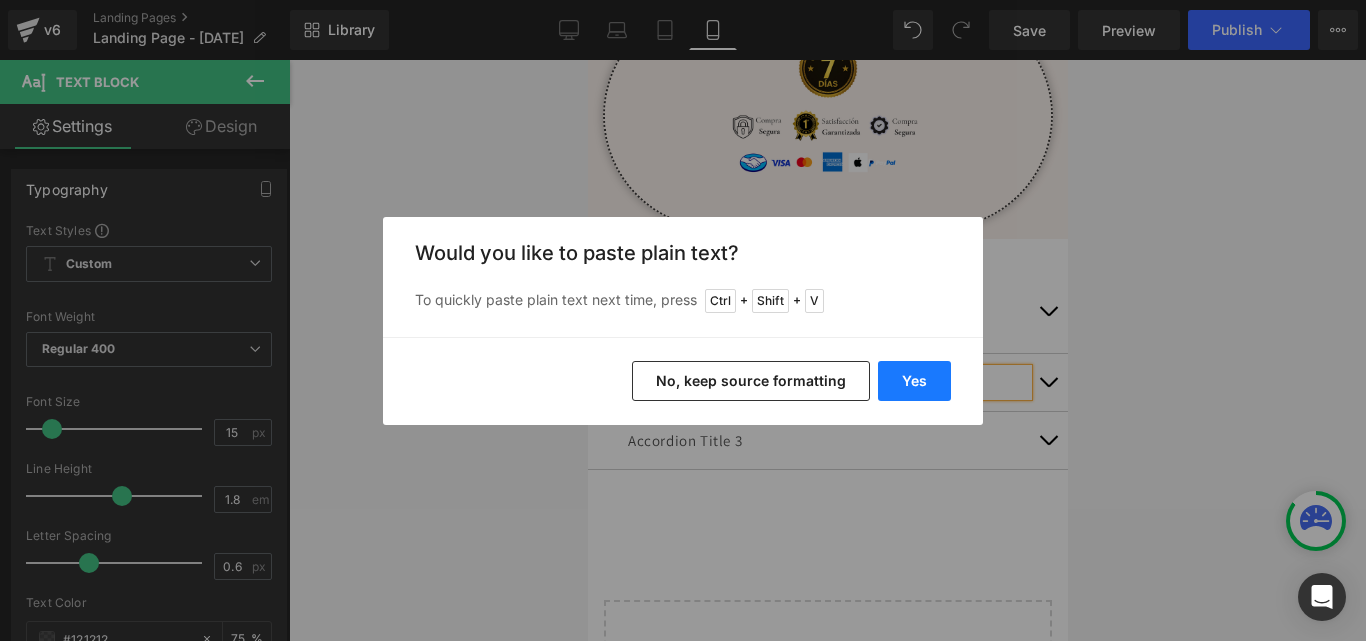 click on "Yes" at bounding box center [914, 381] 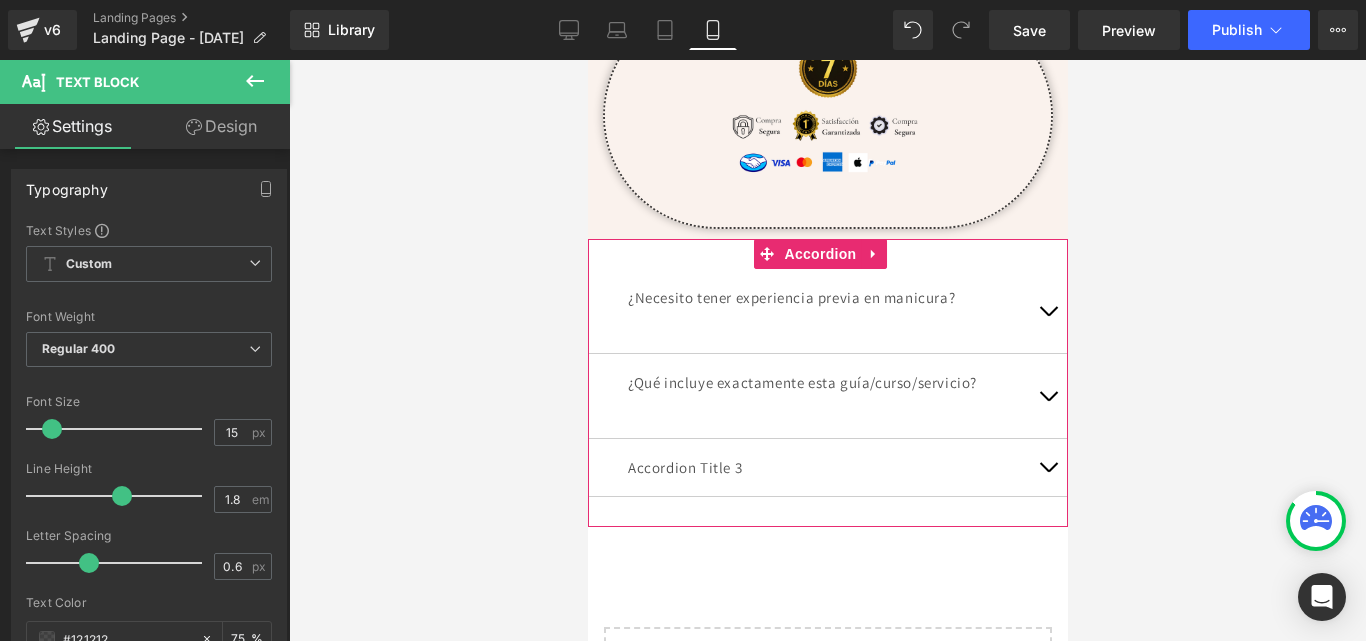 click at bounding box center [1047, 401] 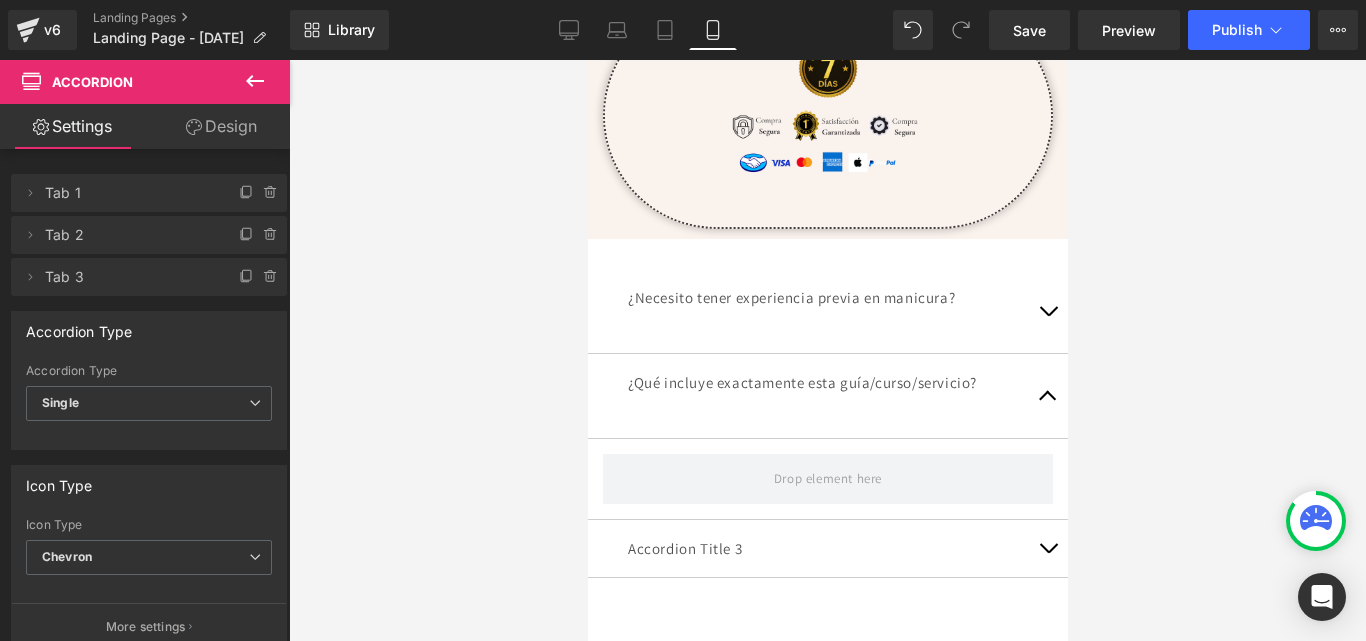 click at bounding box center (255, 82) 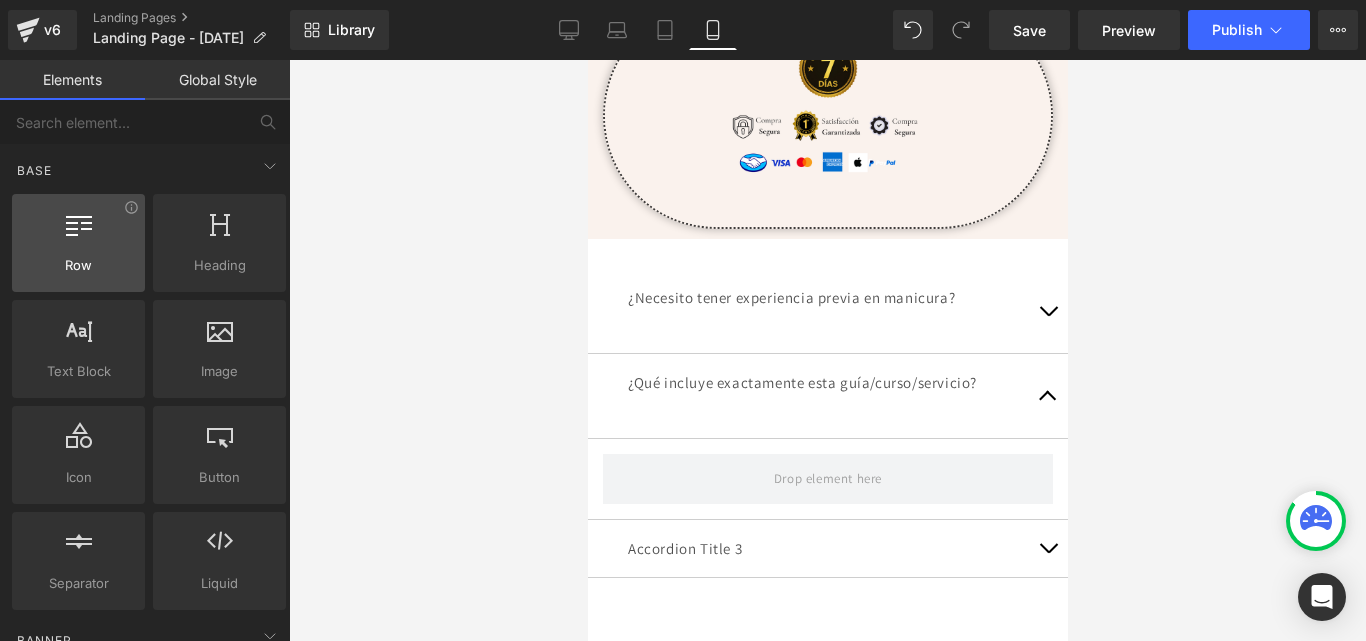 click on "Row" at bounding box center [78, 265] 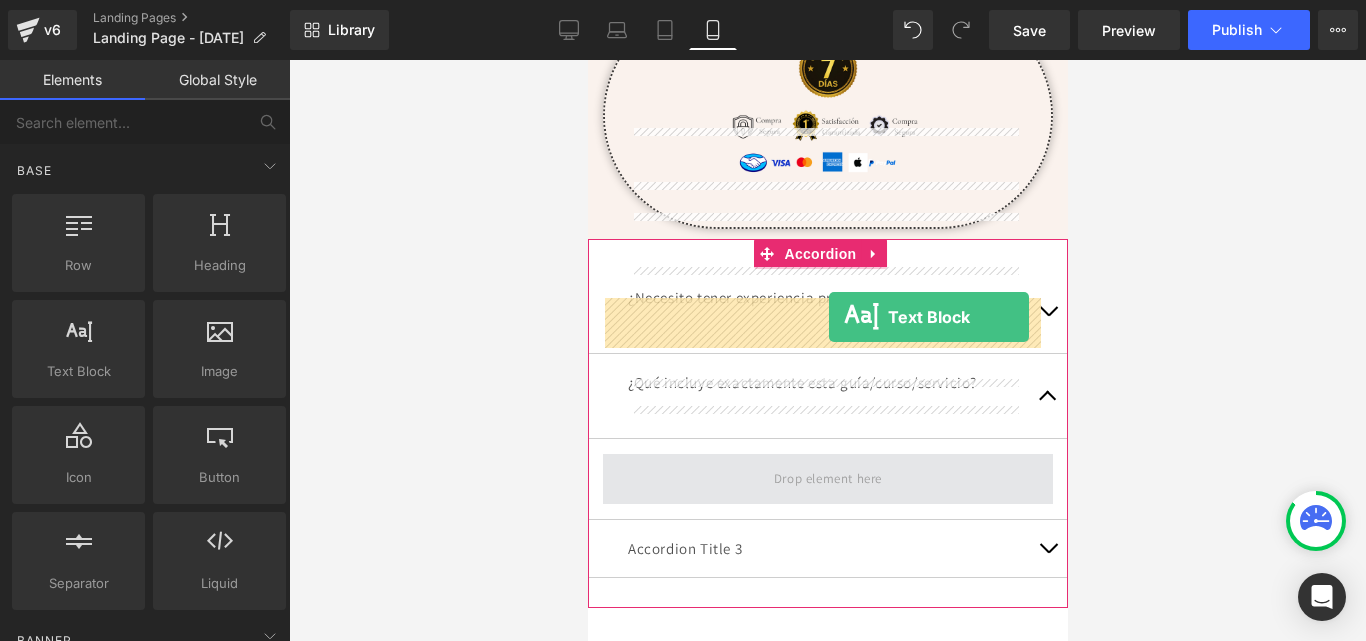 drag, startPoint x: 672, startPoint y: 403, endPoint x: 828, endPoint y: 317, distance: 178.13478 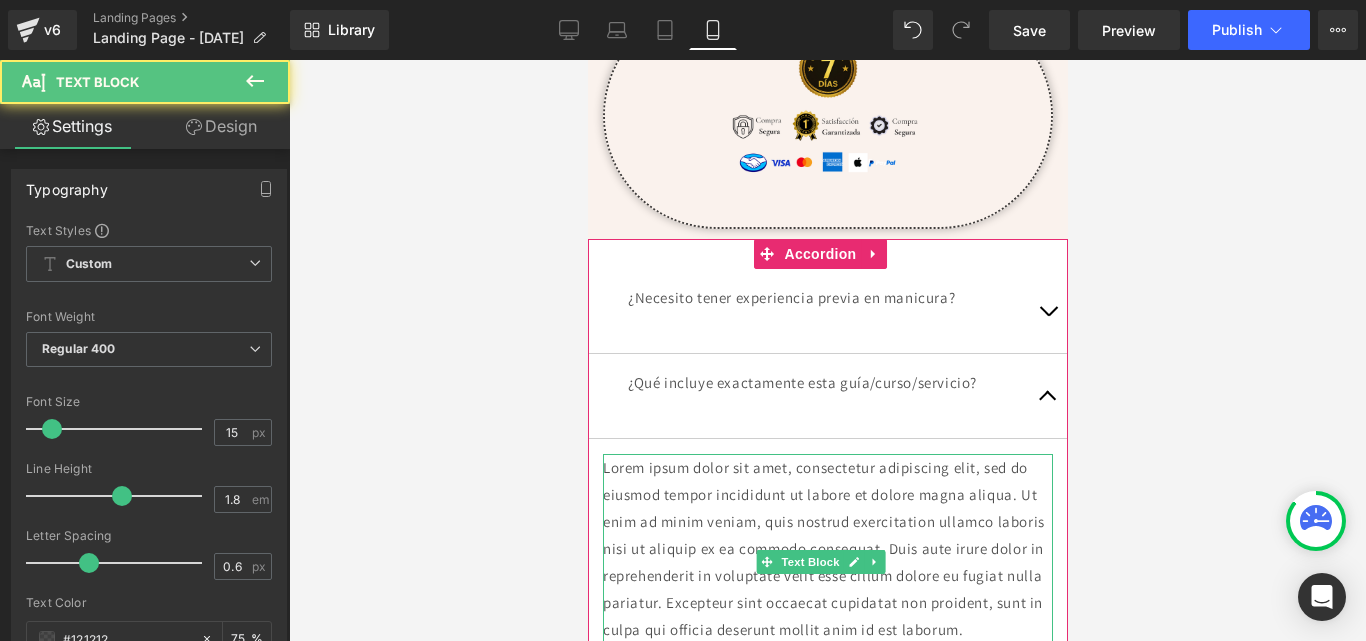 click on "Lorem ipsum dolor sit amet, consectetur adipiscing elit, sed do eiusmod tempor incididunt ut labore et dolore magna aliqua. Ut enim ad minim veniam, quis nostrud exercitation ullamco laboris nisi ut aliquip ex ea commodo consequat. Duis aute irure dolor in reprehenderit in voluptate velit esse cillum dolore eu fugiat nulla pariatur. Excepteur sint occaecat cupidatat non proident, sunt in culpa qui officia deserunt mollit anim id est laborum." at bounding box center [827, 548] 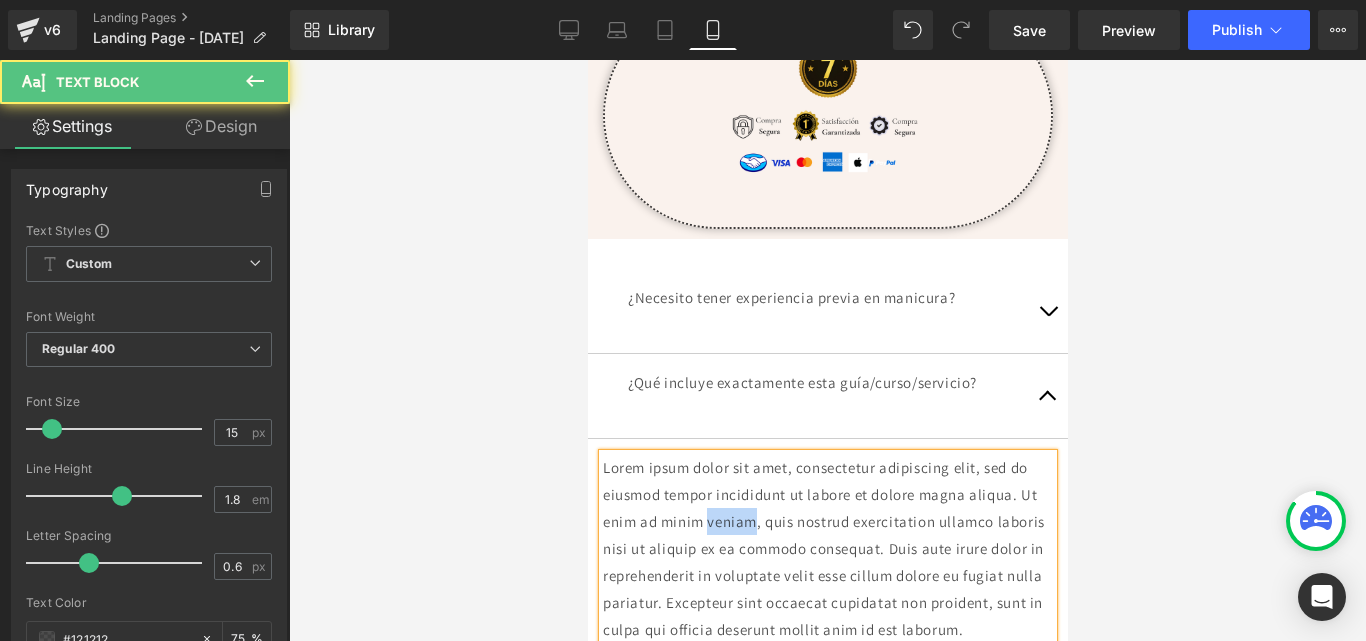 click on "Lorem ipsum dolor sit amet, consectetur adipiscing elit, sed do eiusmod tempor incididunt ut labore et dolore magna aliqua. Ut enim ad minim veniam, quis nostrud exercitation ullamco laboris nisi ut aliquip ex ea commodo consequat. Duis aute irure dolor in reprehenderit in voluptate velit esse cillum dolore eu fugiat nulla pariatur. Excepteur sint occaecat cupidatat non proident, sunt in culpa qui officia deserunt mollit anim id est laborum." at bounding box center [827, 548] 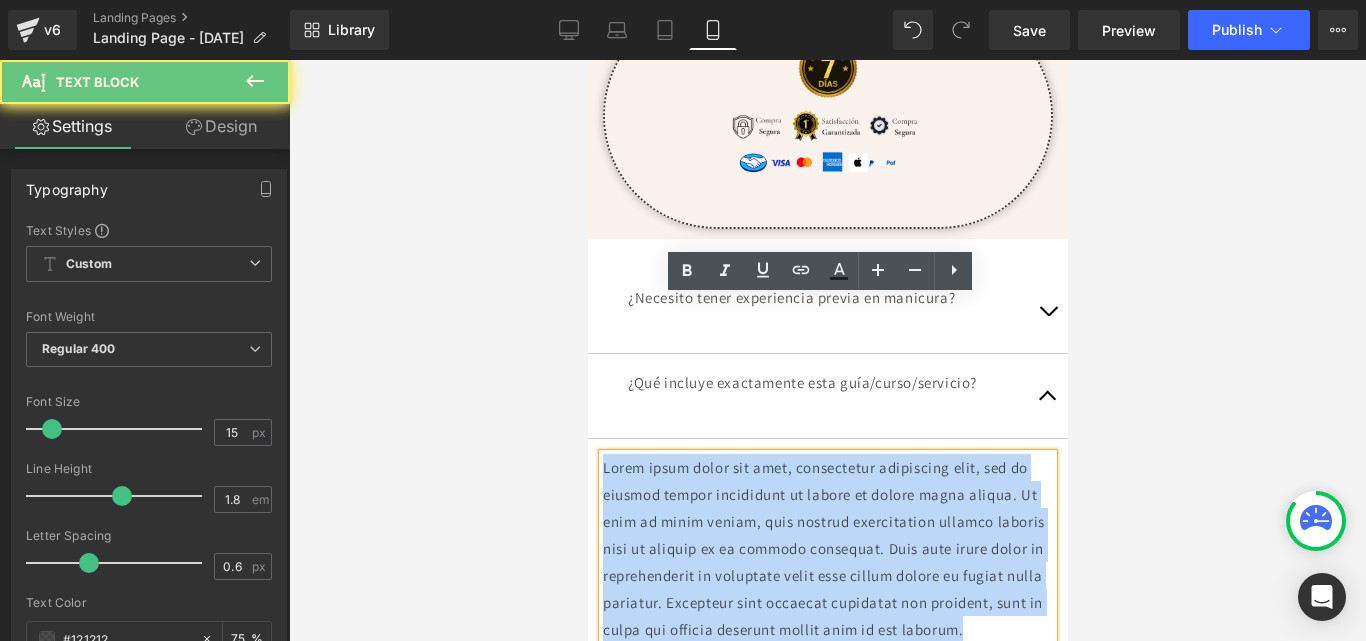 click on "Lorem ipsum dolor sit amet, consectetur adipiscing elit, sed do eiusmod tempor incididunt ut labore et dolore magna aliqua. Ut enim ad minim veniam, quis nostrud exercitation ullamco laboris nisi ut aliquip ex ea commodo consequat. Duis aute irure dolor in reprehenderit in voluptate velit esse cillum dolore eu fugiat nulla pariatur. Excepteur sint occaecat cupidatat non proident, sunt in culpa qui officia deserunt mollit anim id est laborum." at bounding box center [827, 548] 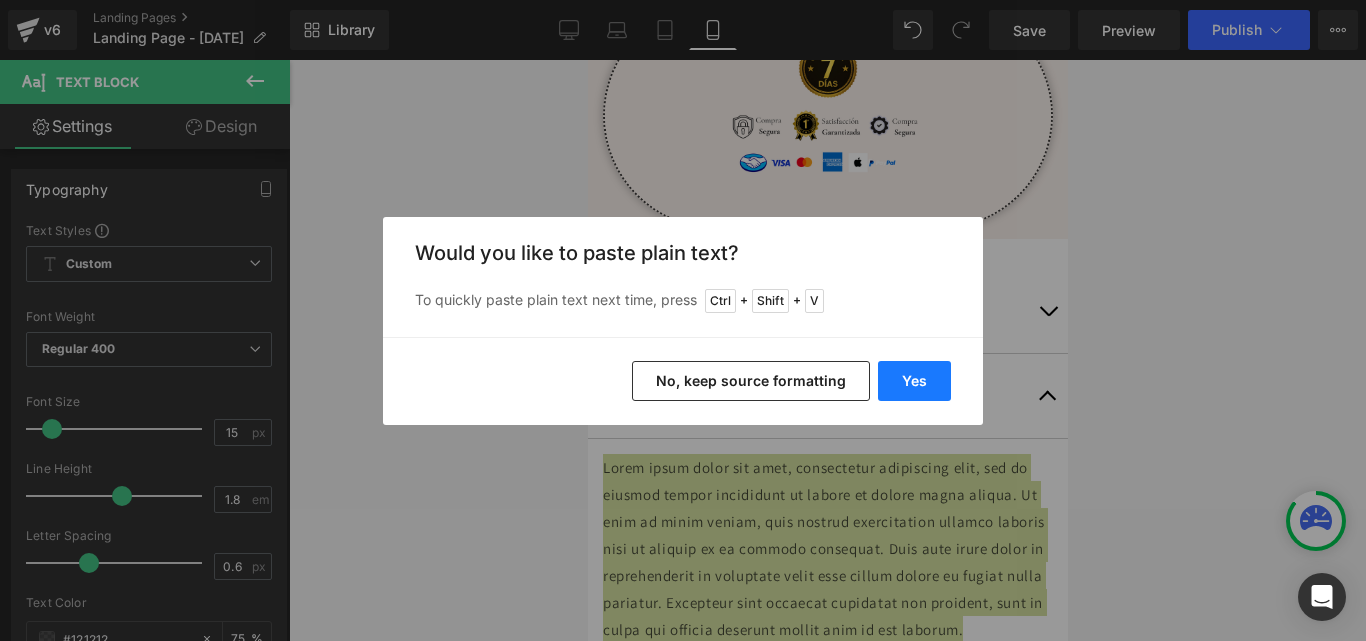 click on "Yes" at bounding box center (914, 381) 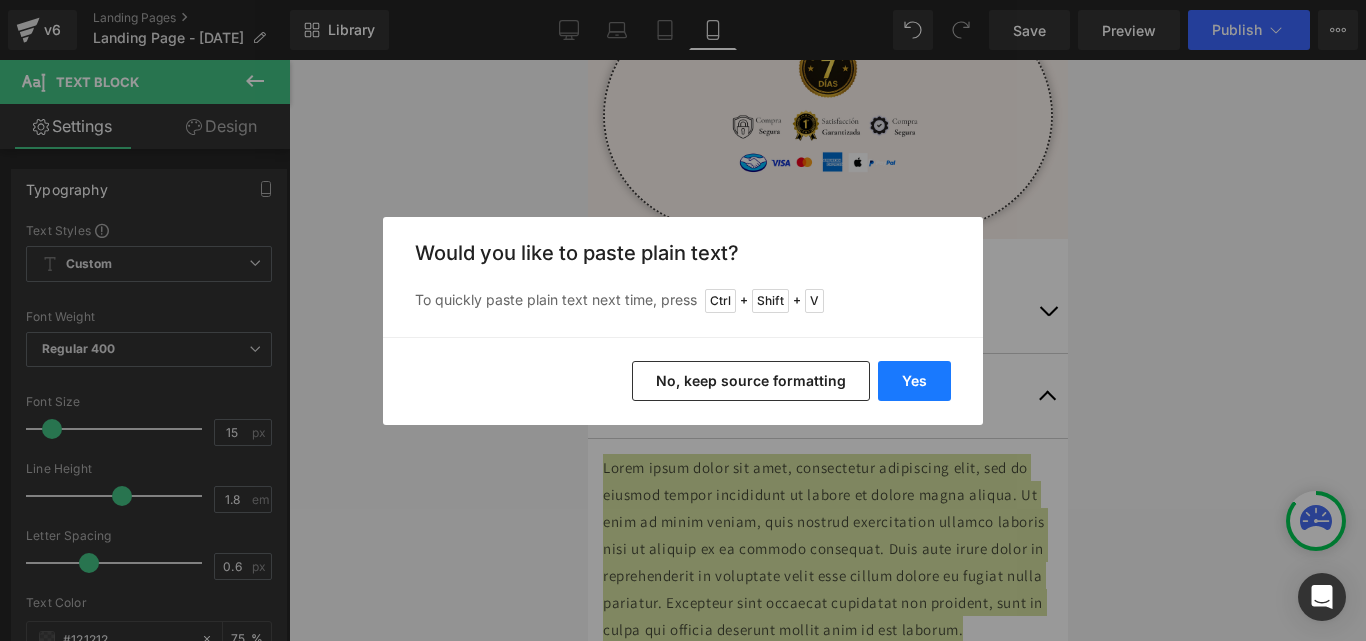 type 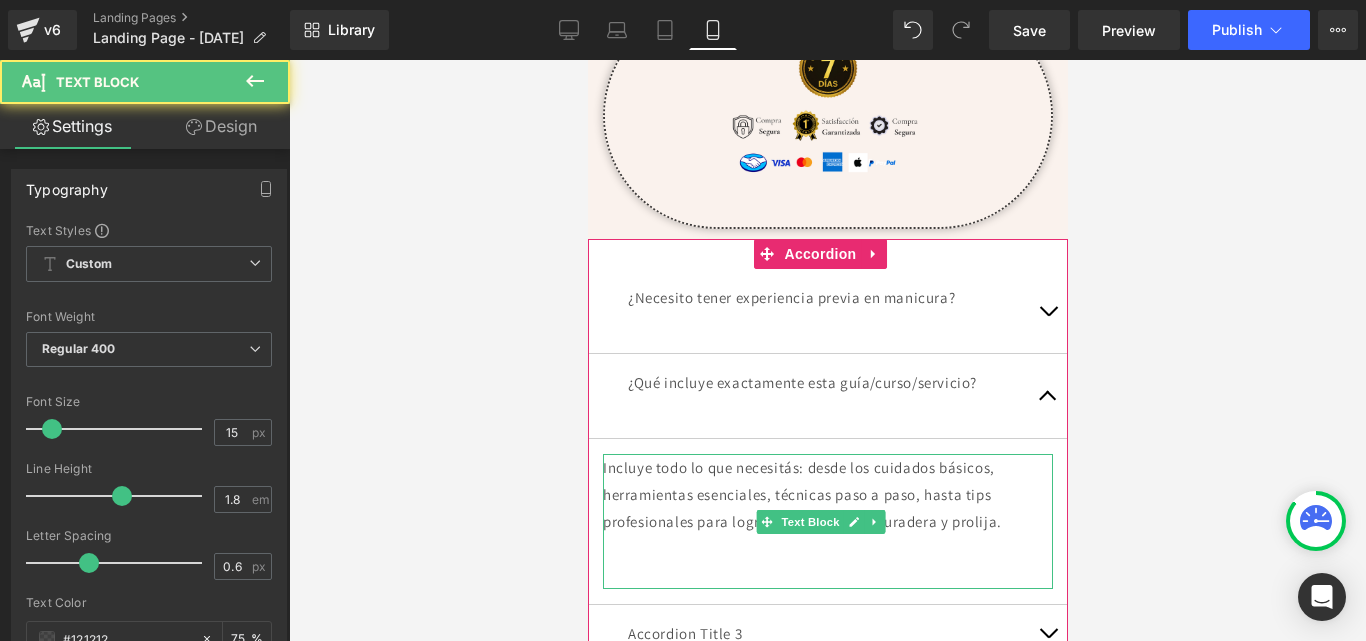 click on "Incluye todo lo que necesitás: desde los cuidados básicos, herramientas esenciales, técnicas paso a paso, hasta tips profesionales para lograr una manicura duradera y prolija." at bounding box center (827, 494) 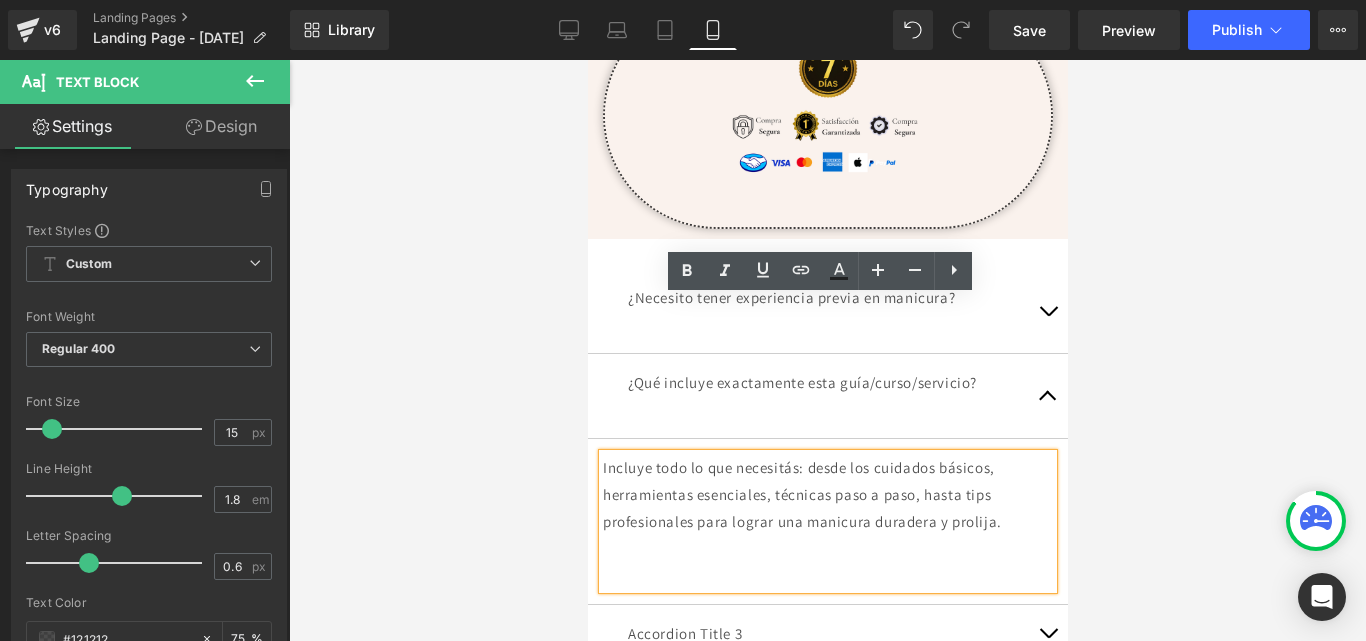 click on "Incluye todo lo que necesitás: desde los cuidados básicos, herramientas esenciales, técnicas paso a paso, hasta tips profesionales para lograr una manicura duradera y prolija." at bounding box center [827, 494] 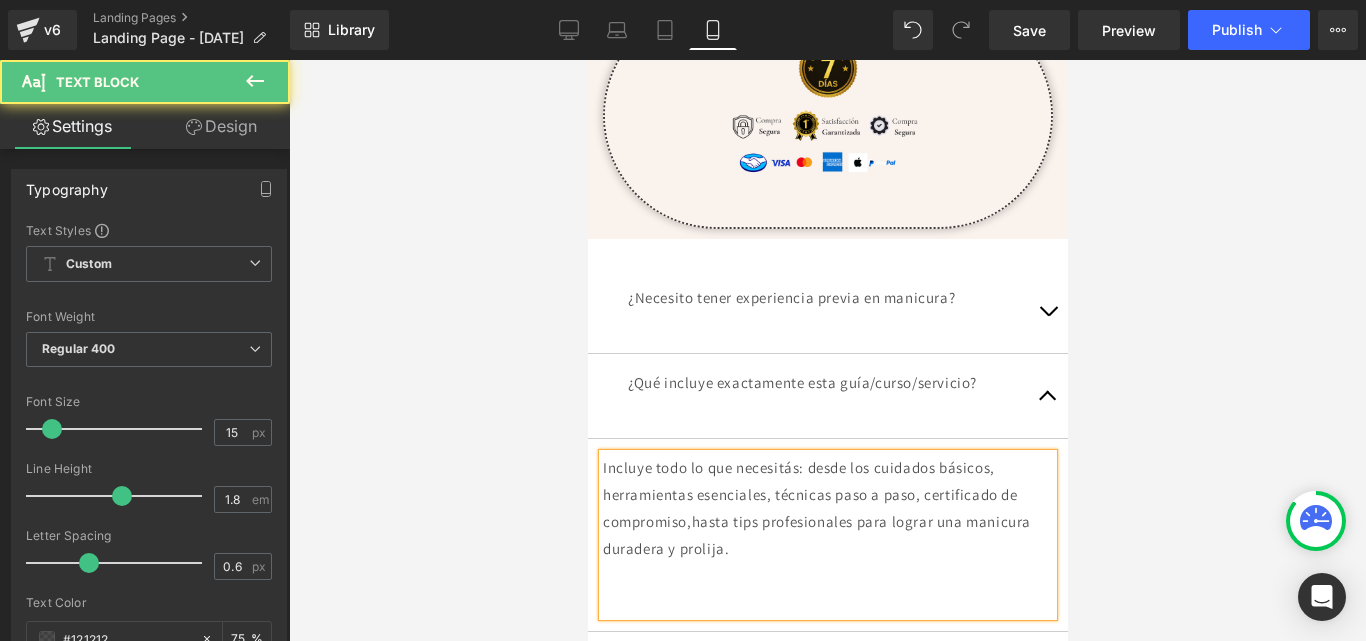 click on "Incluye todo lo que necesitás: desde los cuidados básicos, herramientas esenciales, técnicas paso a paso, certificado de compromiso,  hasta tips profesionales para lograr una manicura duradera y prolija." at bounding box center [827, 508] 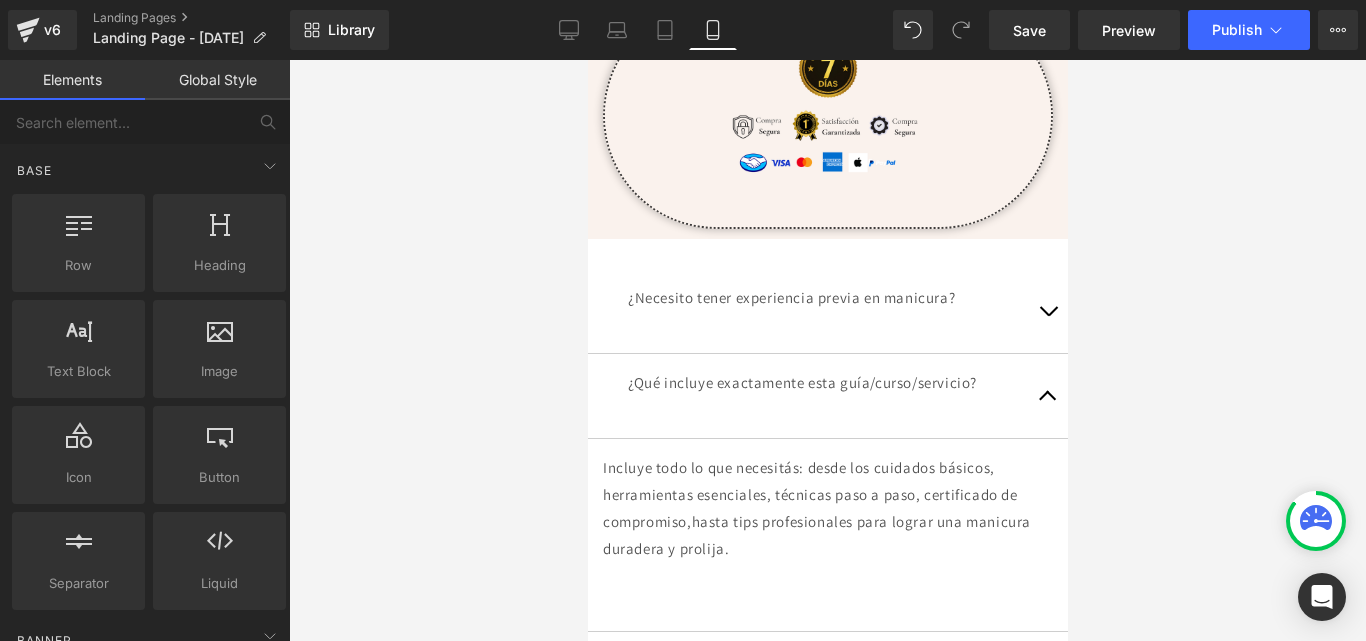 click at bounding box center [827, 350] 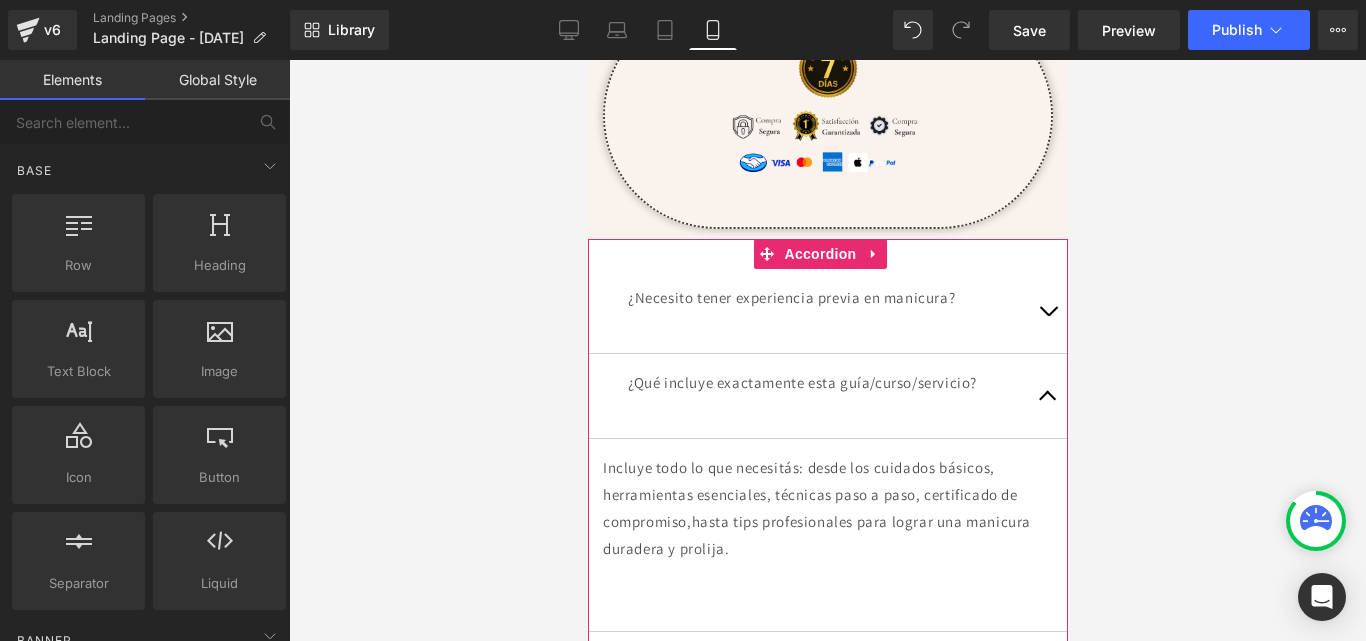 click at bounding box center [1047, 401] 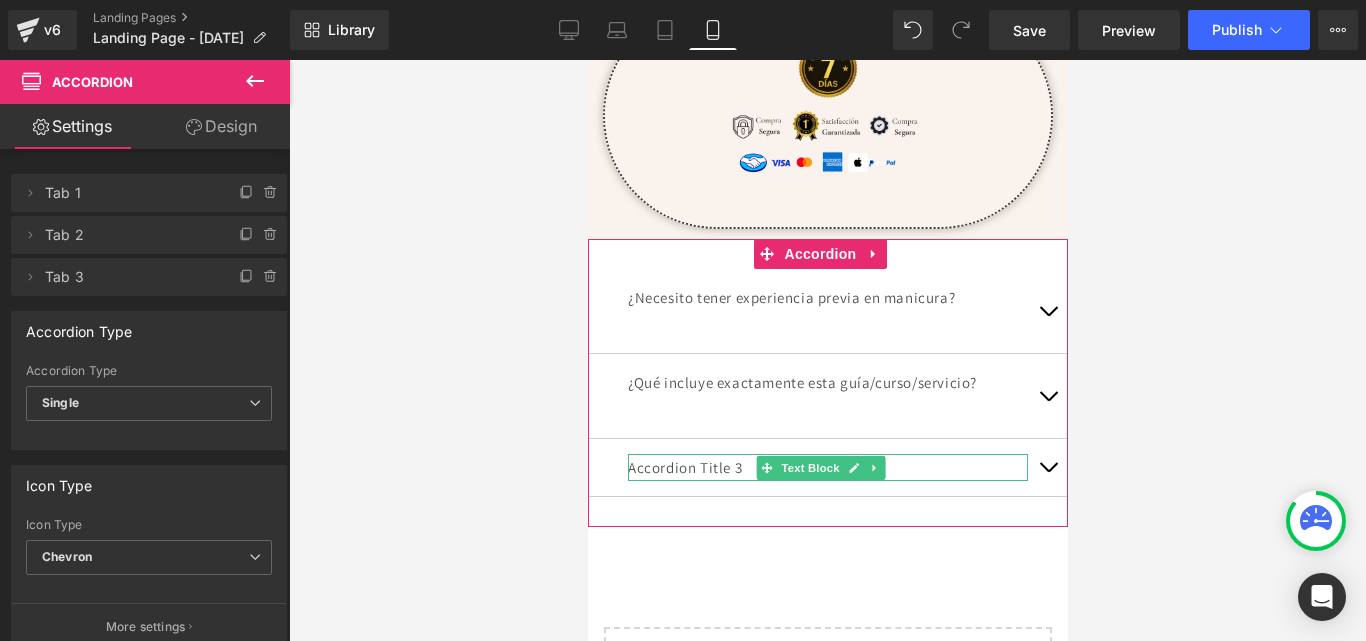 click on "Accordion Title 3" at bounding box center (827, 467) 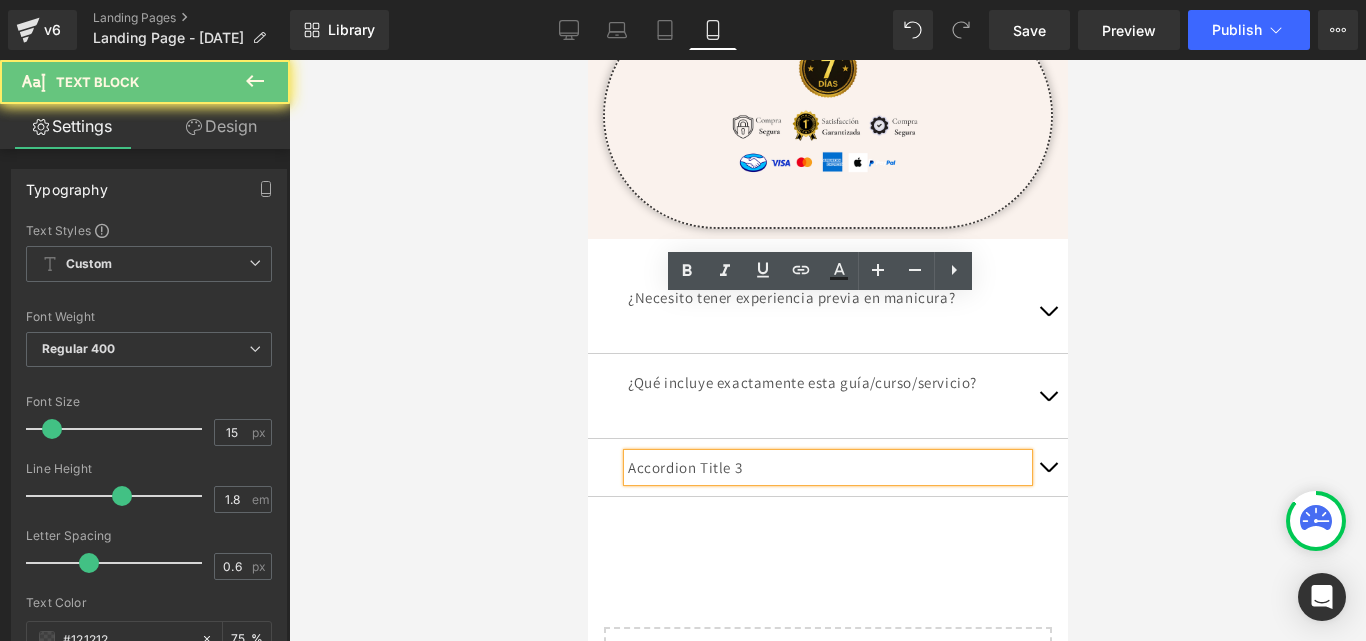 click on "Accordion Title 3" at bounding box center [827, 467] 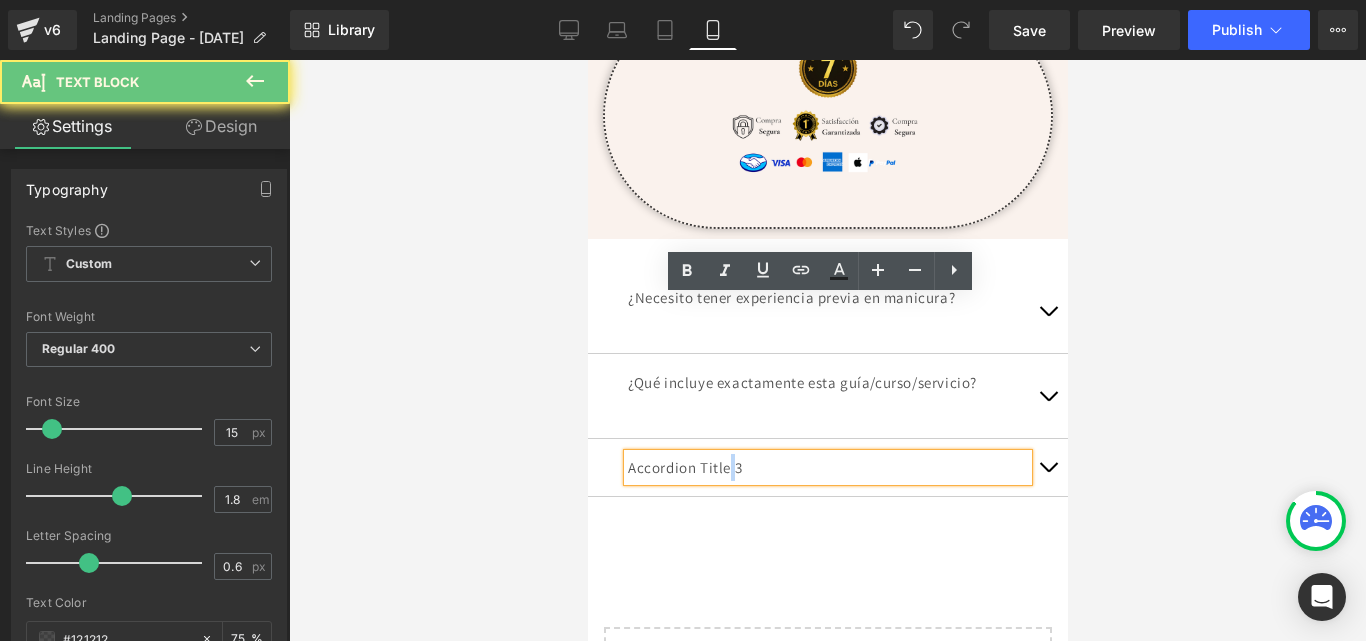 click on "Accordion Title 3" at bounding box center [827, 467] 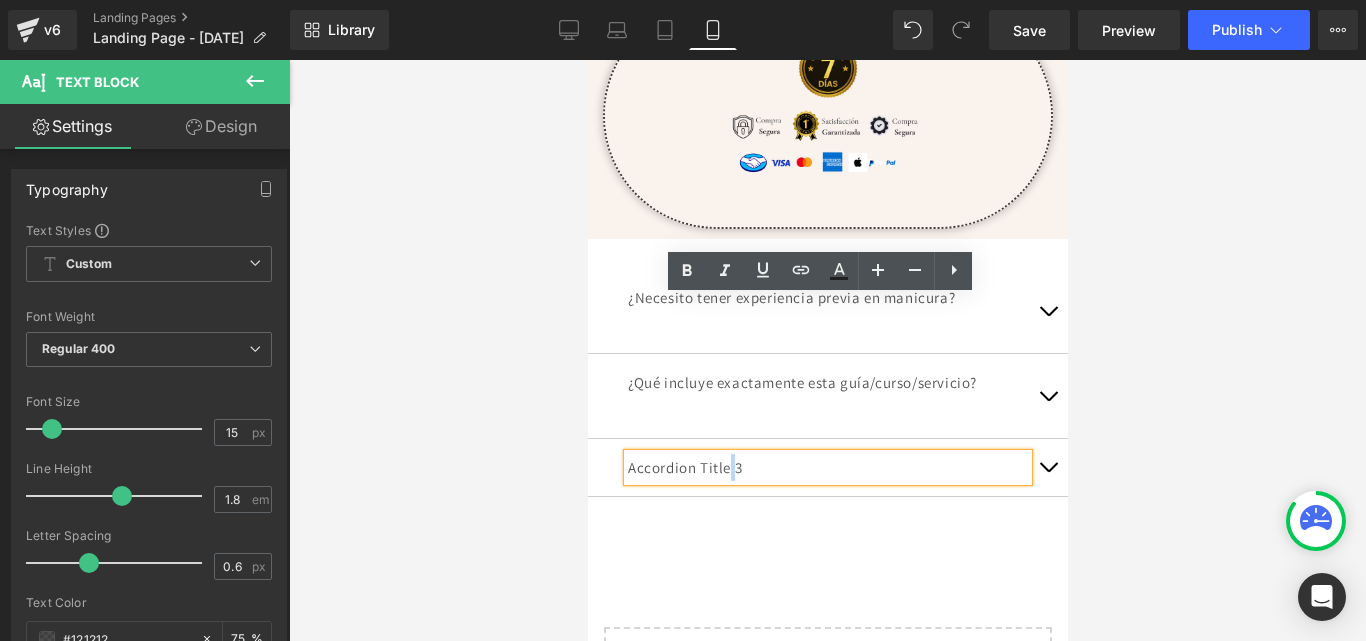 click on "Accordion Title 3" at bounding box center (827, 467) 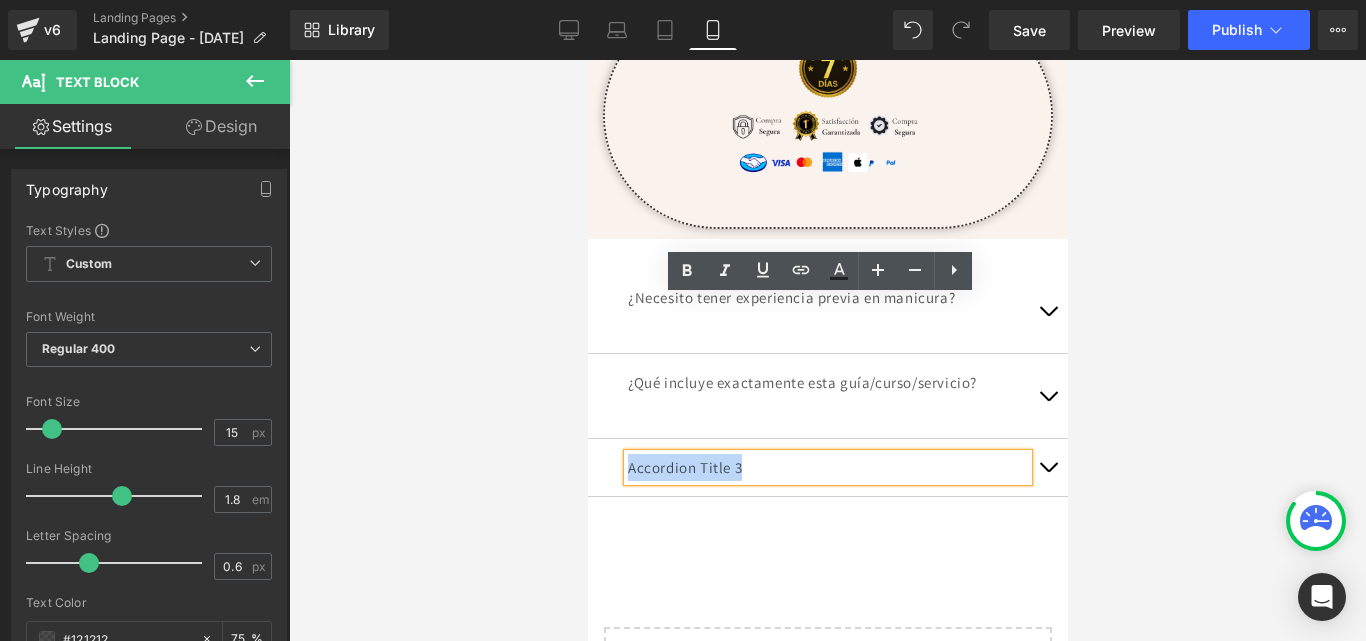 click on "Accordion Title 3" at bounding box center [827, 467] 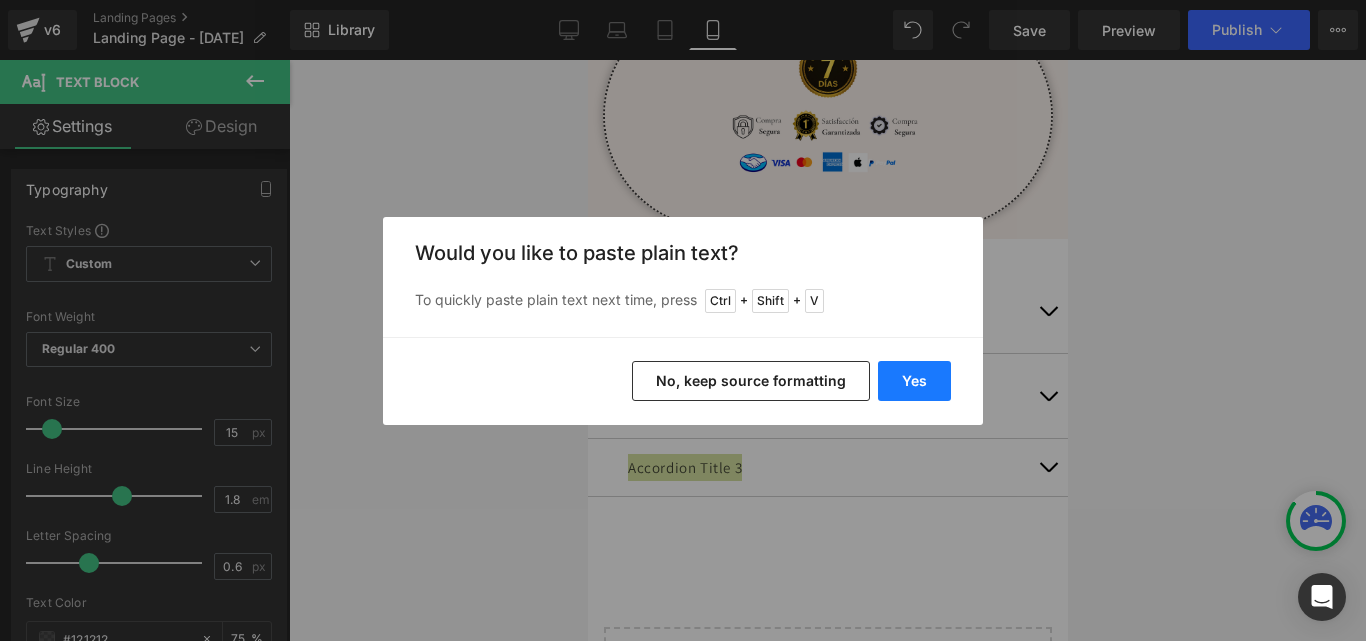 click on "Yes" at bounding box center [914, 381] 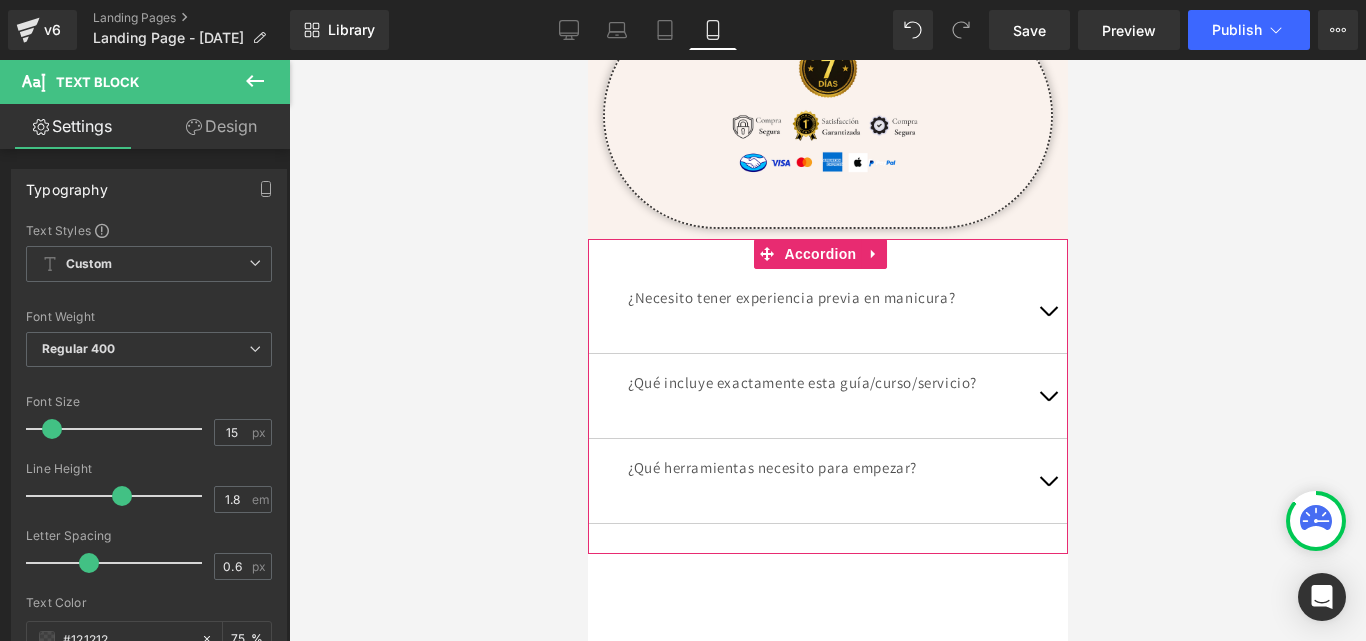 click at bounding box center [1047, 481] 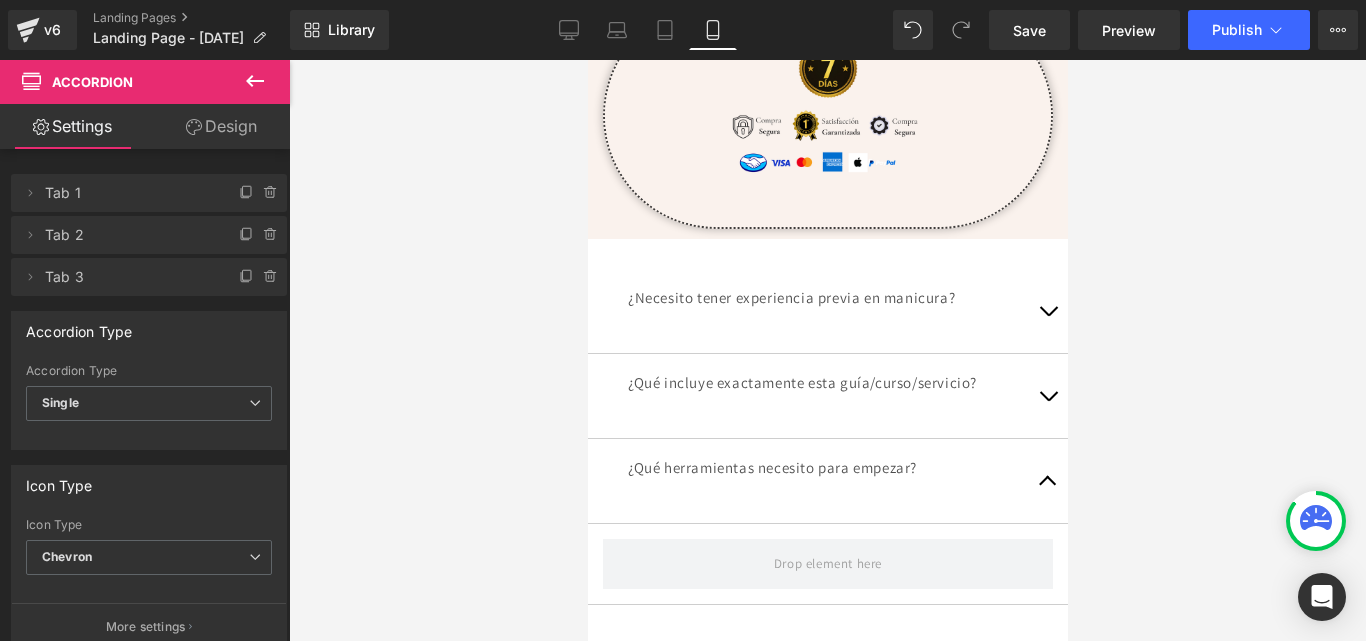 click at bounding box center [255, 82] 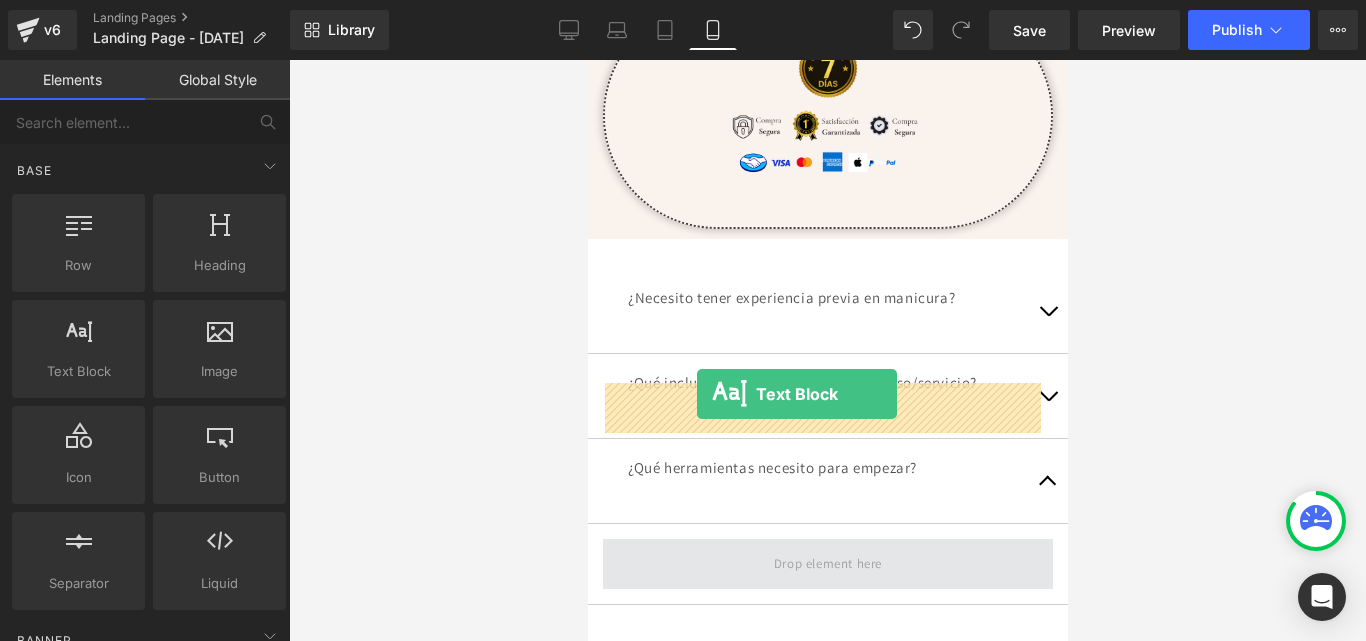 drag, startPoint x: 671, startPoint y: 446, endPoint x: 696, endPoint y: 394, distance: 57.697487 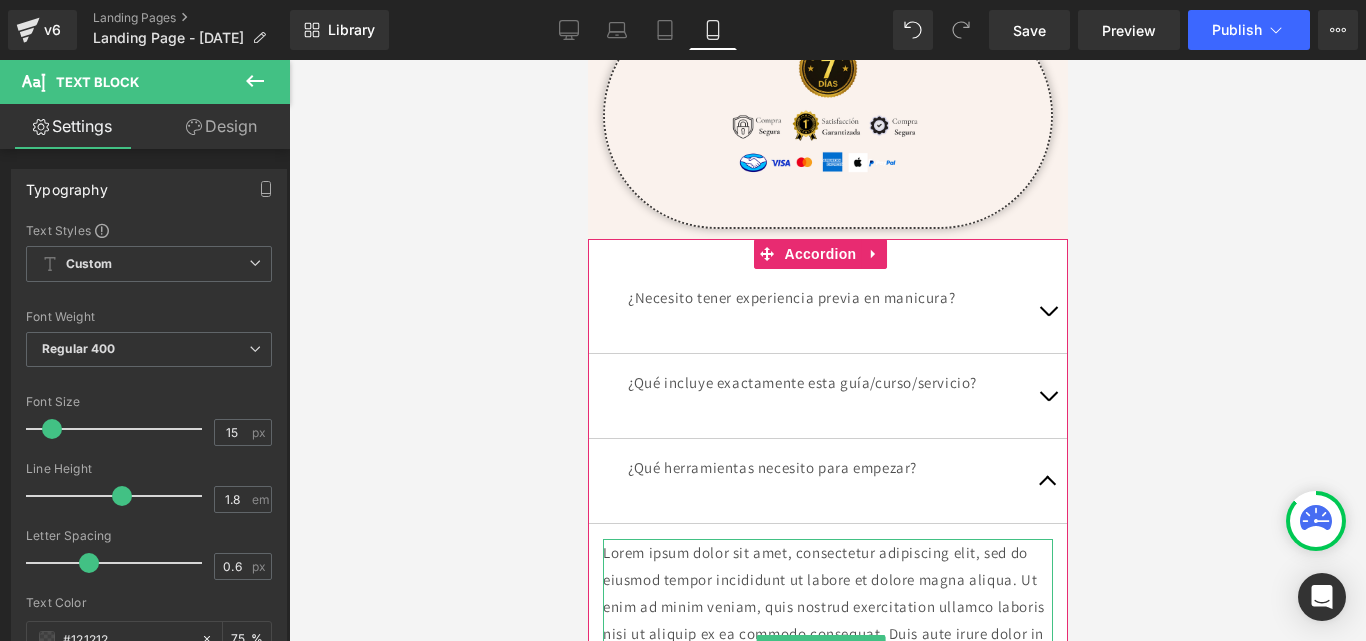 click on "Lorem ipsum dolor sit amet, consectetur adipiscing elit, sed do eiusmod tempor incididunt ut labore et dolore magna aliqua. Ut enim ad minim veniam, quis nostrud exercitation ullamco laboris nisi ut aliquip ex ea commodo consequat. Duis aute irure dolor in reprehenderit in voluptate velit esse cillum dolore eu fugiat nulla pariatur. Excepteur sint occaecat cupidatat non proident, sunt in culpa qui officia deserunt mollit anim id est laborum." at bounding box center [827, 633] 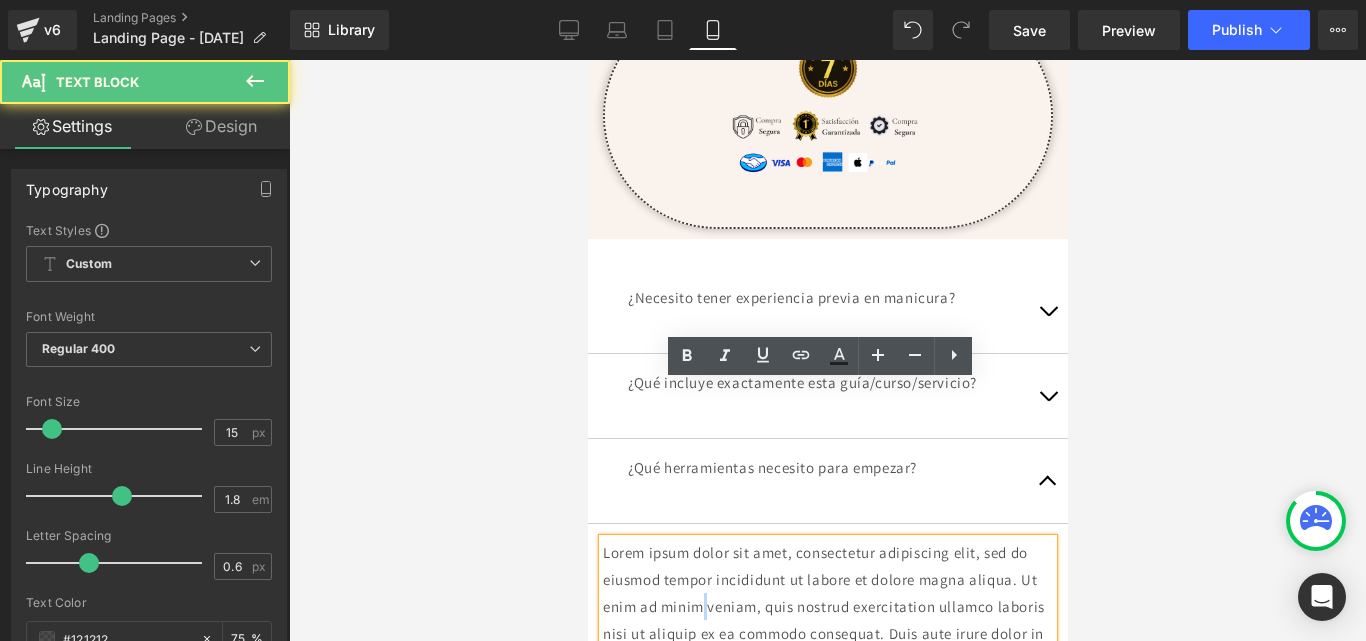 click on "Lorem ipsum dolor sit amet, consectetur adipiscing elit, sed do eiusmod tempor incididunt ut labore et dolore magna aliqua. Ut enim ad minim veniam, quis nostrud exercitation ullamco laboris nisi ut aliquip ex ea commodo consequat. Duis aute irure dolor in reprehenderit in voluptate velit esse cillum dolore eu fugiat nulla pariatur. Excepteur sint occaecat cupidatat non proident, sunt in culpa qui officia deserunt mollit anim id est laborum." at bounding box center [827, 633] 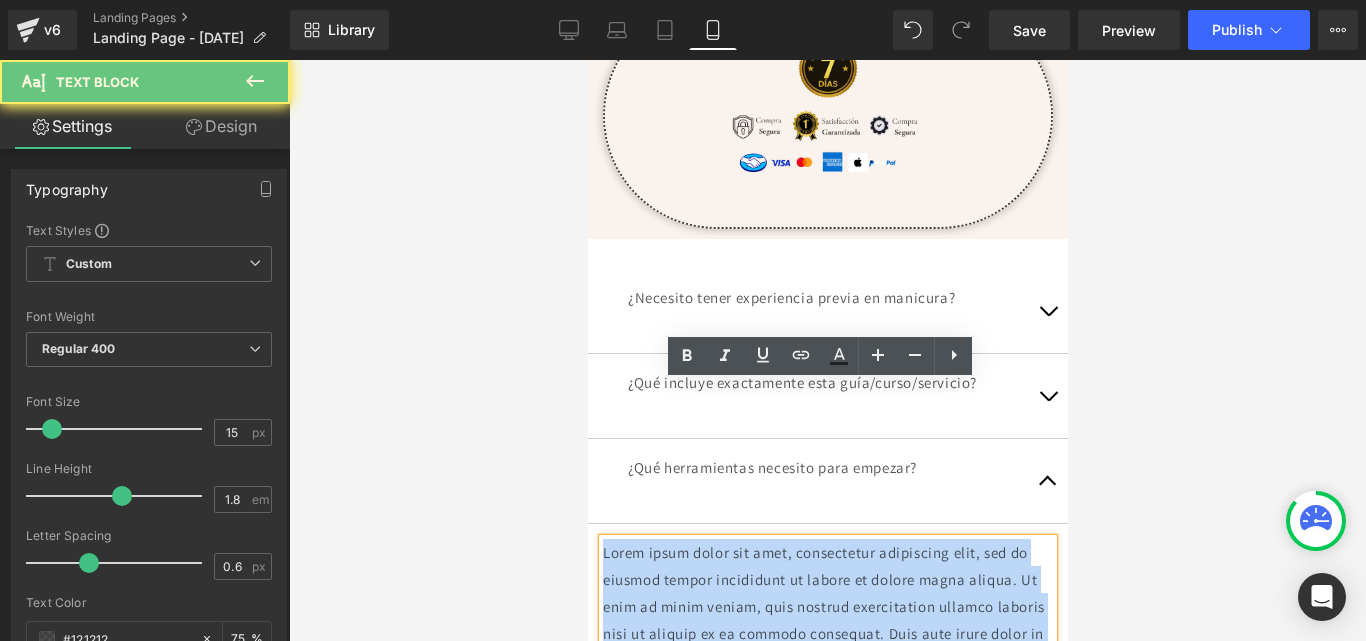 click on "Lorem ipsum dolor sit amet, consectetur adipiscing elit, sed do eiusmod tempor incididunt ut labore et dolore magna aliqua. Ut enim ad minim veniam, quis nostrud exercitation ullamco laboris nisi ut aliquip ex ea commodo consequat. Duis aute irure dolor in reprehenderit in voluptate velit esse cillum dolore eu fugiat nulla pariatur. Excepteur sint occaecat cupidatat non proident, sunt in culpa qui officia deserunt mollit anim id est laborum." at bounding box center [827, 633] 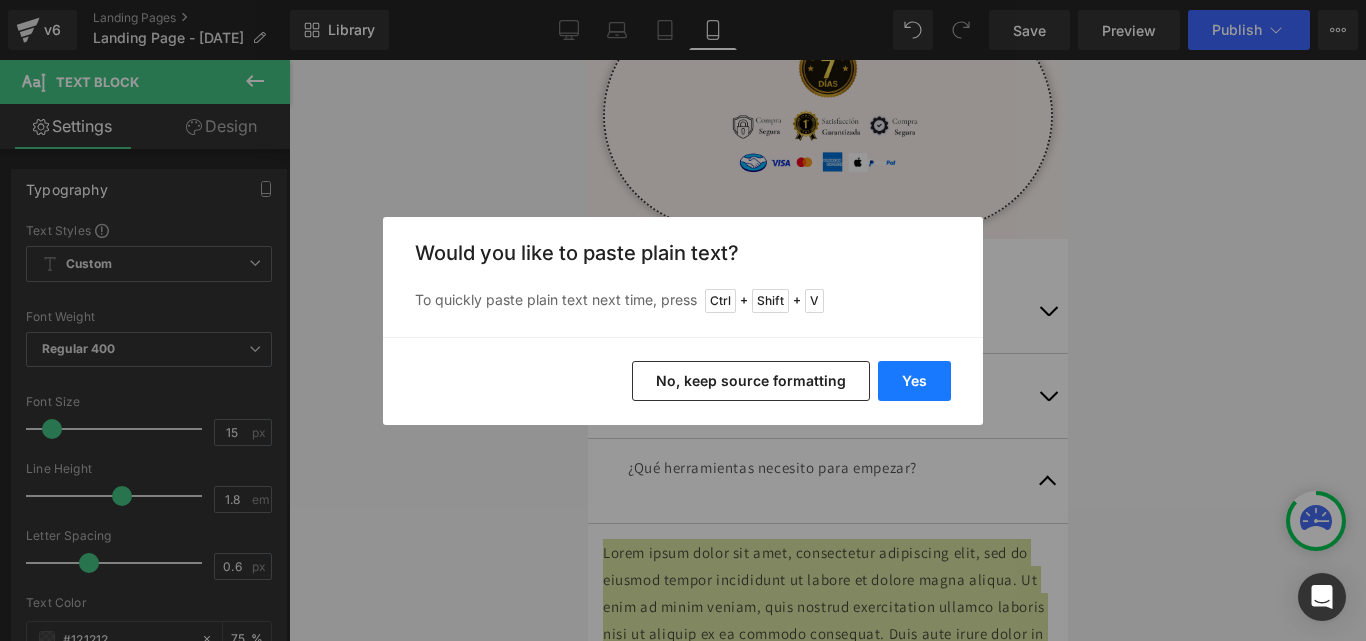 click on "Yes" at bounding box center (914, 381) 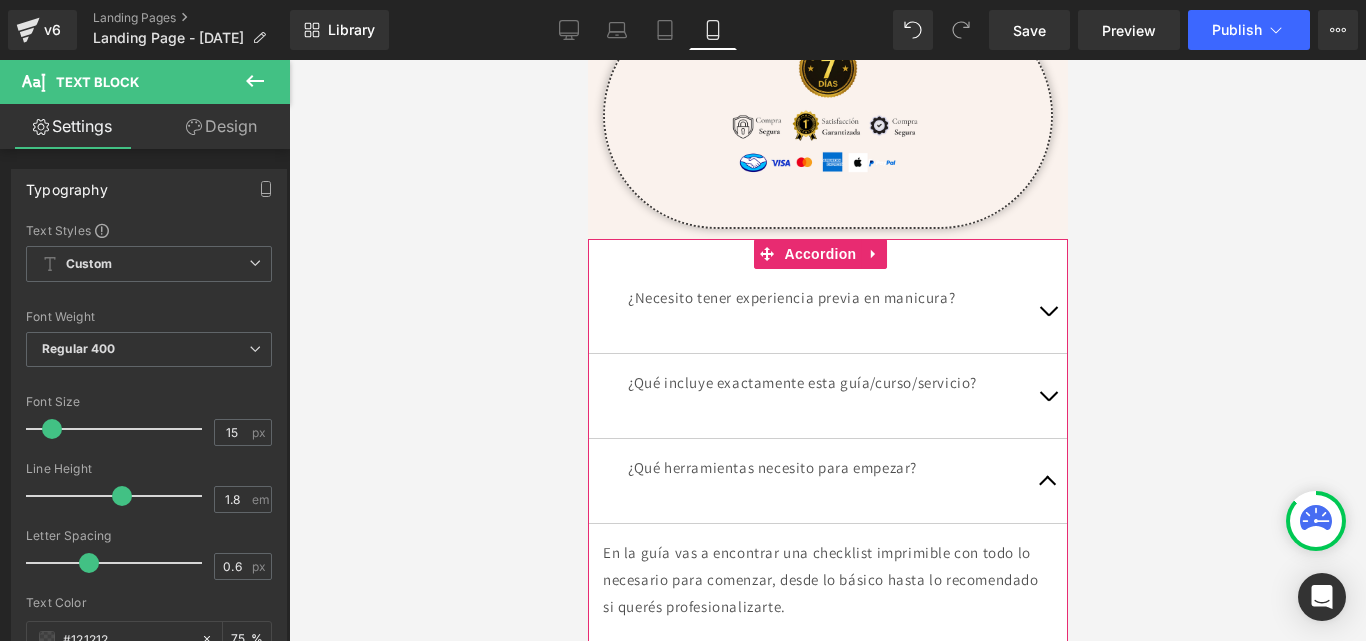 click at bounding box center (1047, 486) 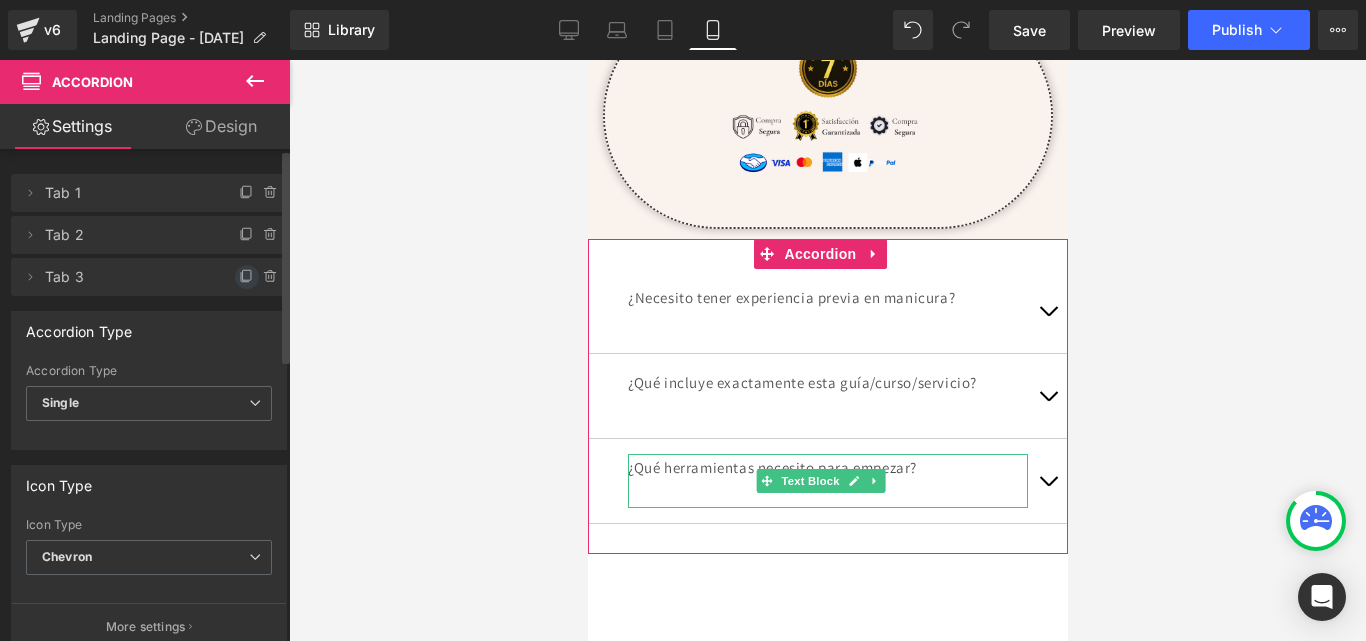 click 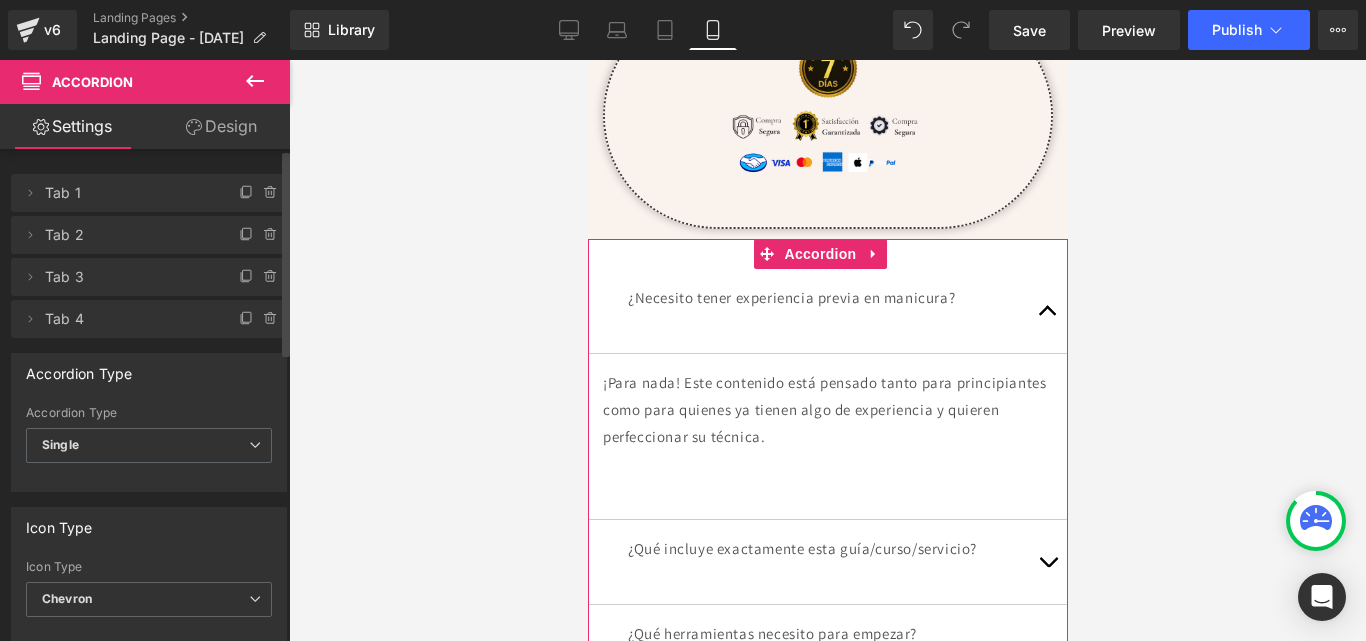 click at bounding box center (1047, 316) 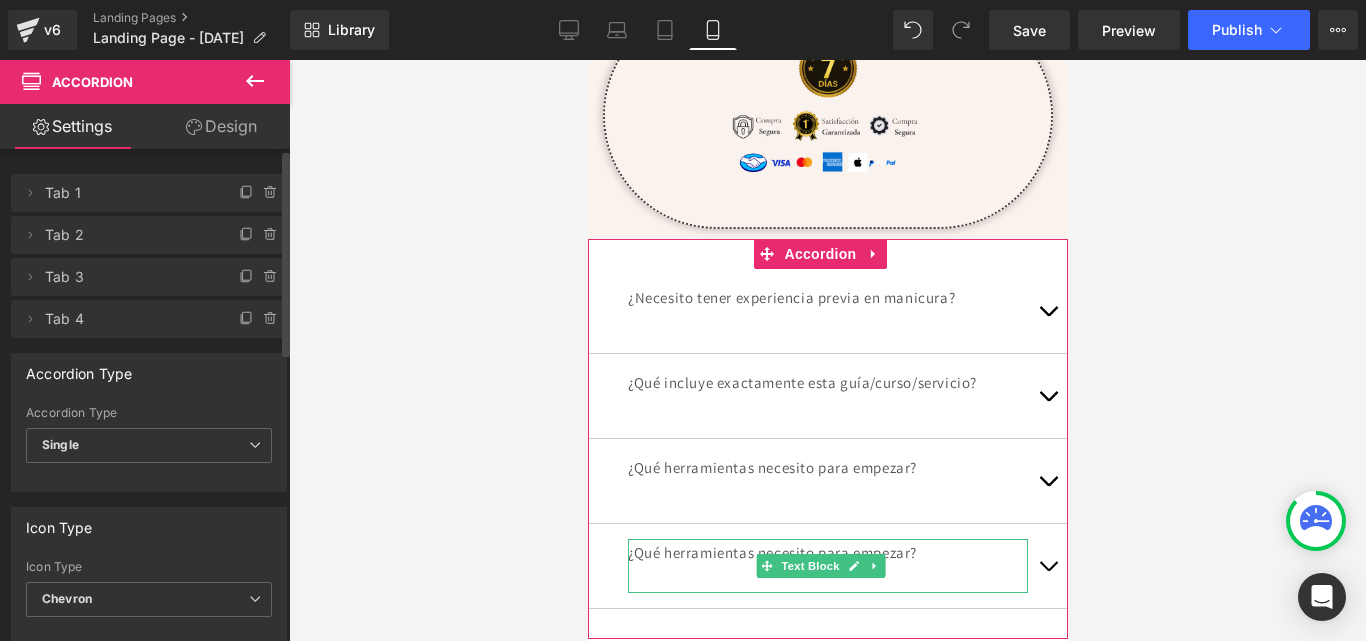 click on "¿Qué herramientas necesito para empezar?" at bounding box center (827, 552) 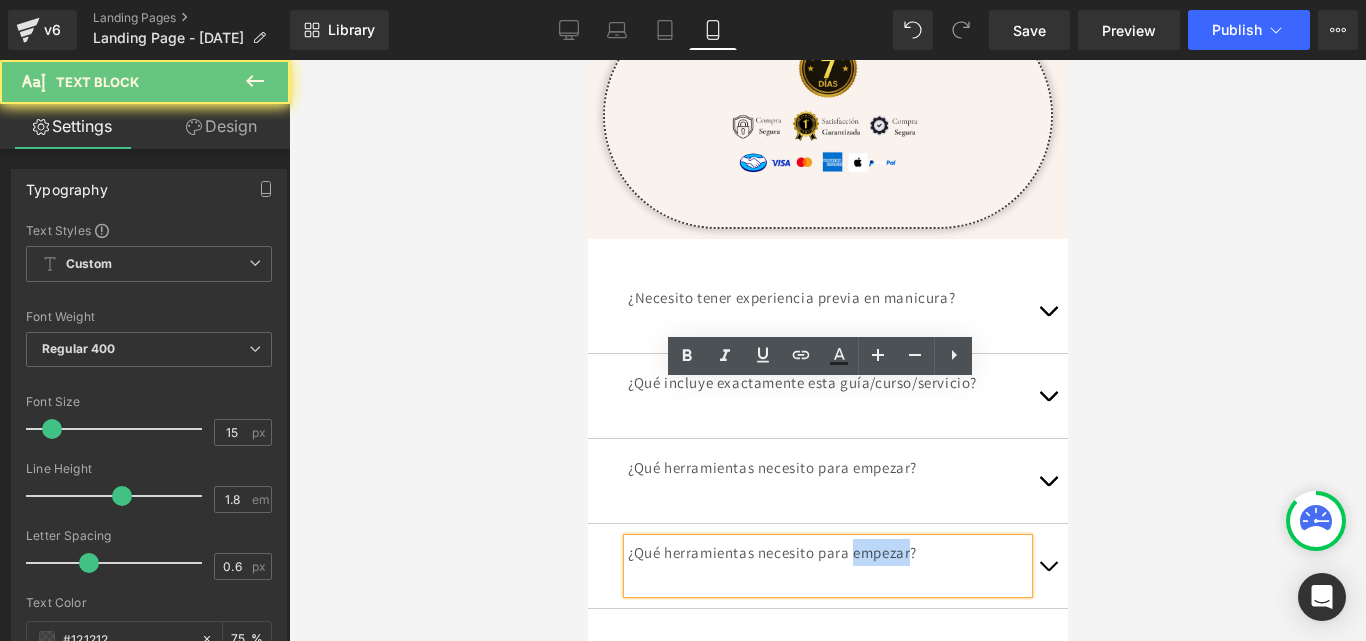 click on "¿Qué herramientas necesito para empezar?" at bounding box center [827, 552] 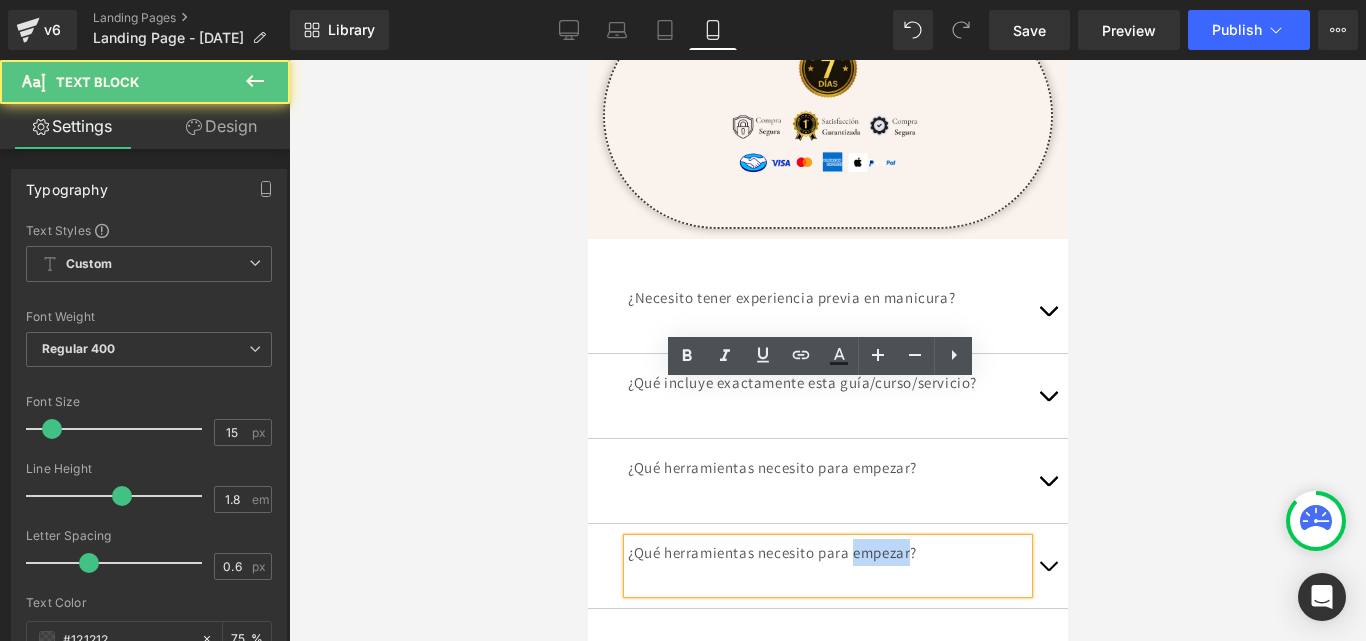 click on "¿Qué herramientas necesito para empezar?" at bounding box center (827, 552) 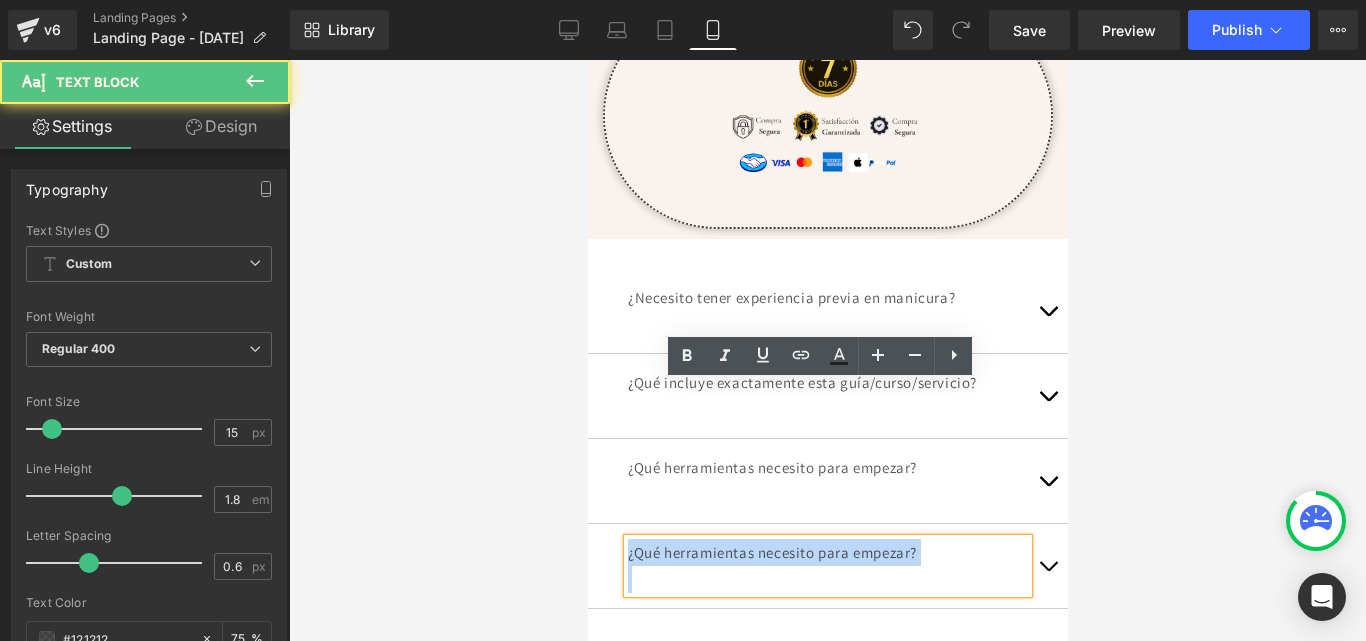 click on "¿Qué herramientas necesito para empezar?" at bounding box center [827, 552] 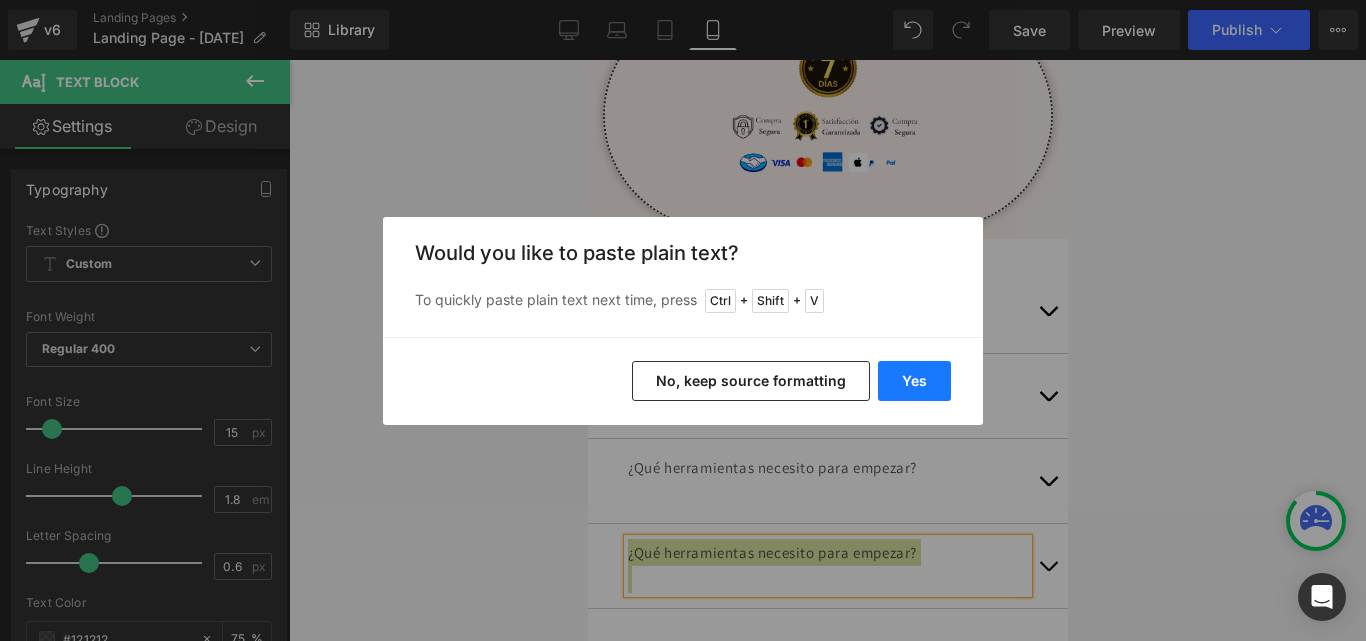 click on "Yes" at bounding box center [914, 381] 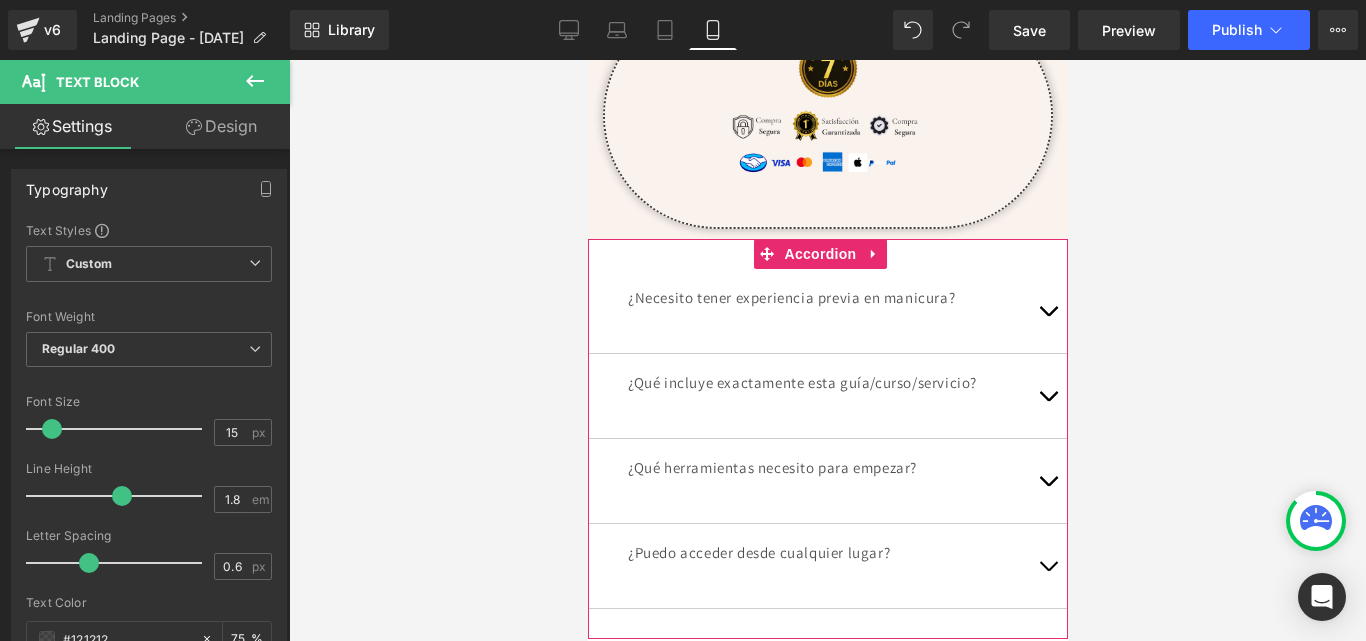 click at bounding box center [1047, 566] 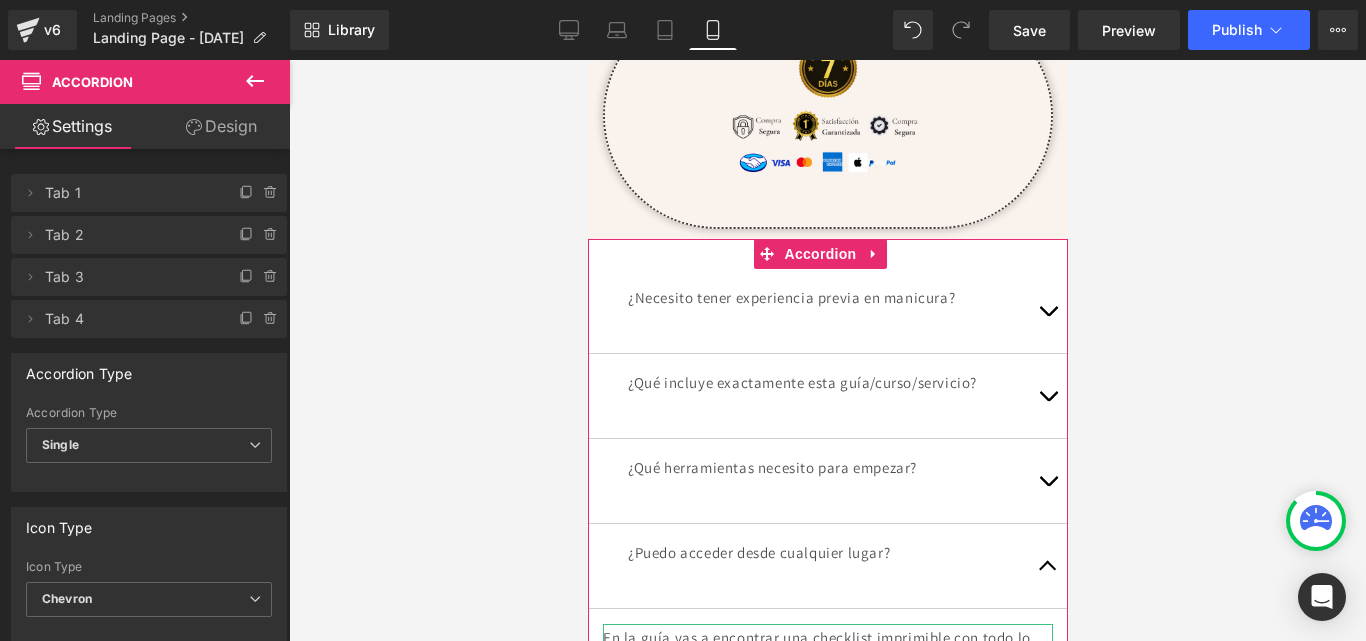 click on "En la guía vas a encontrar una checklist imprimible con todo lo necesario para comenzar, desde lo básico hasta lo recomendado si querés profesionalizarte." at bounding box center [827, 664] 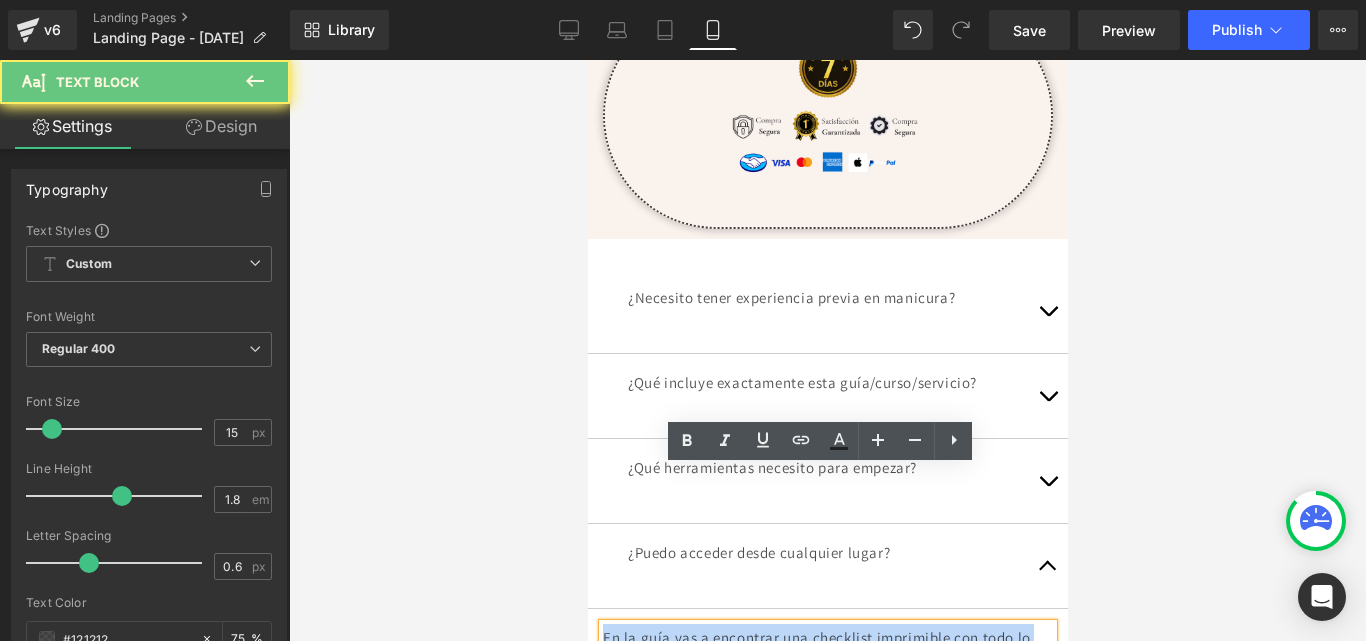click on "En la guía vas a encontrar una checklist imprimible con todo lo necesario para comenzar, desde lo básico hasta lo recomendado si querés profesionalizarte." at bounding box center [827, 664] 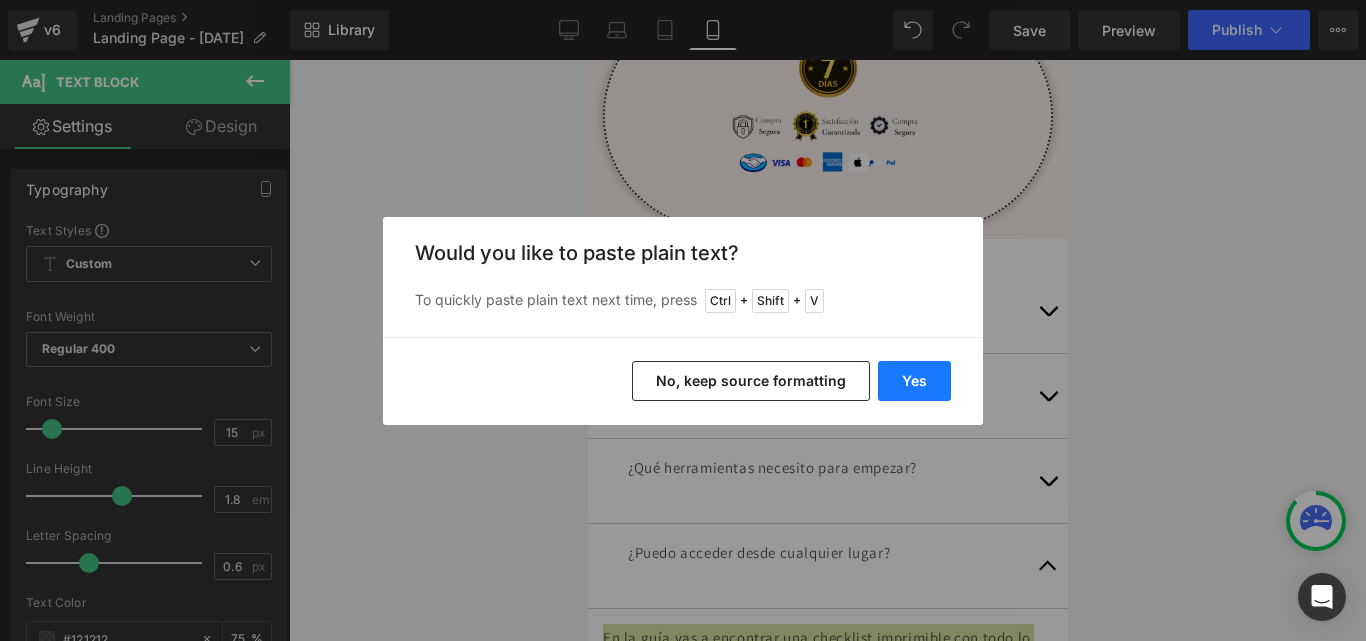 click on "Yes" at bounding box center [914, 381] 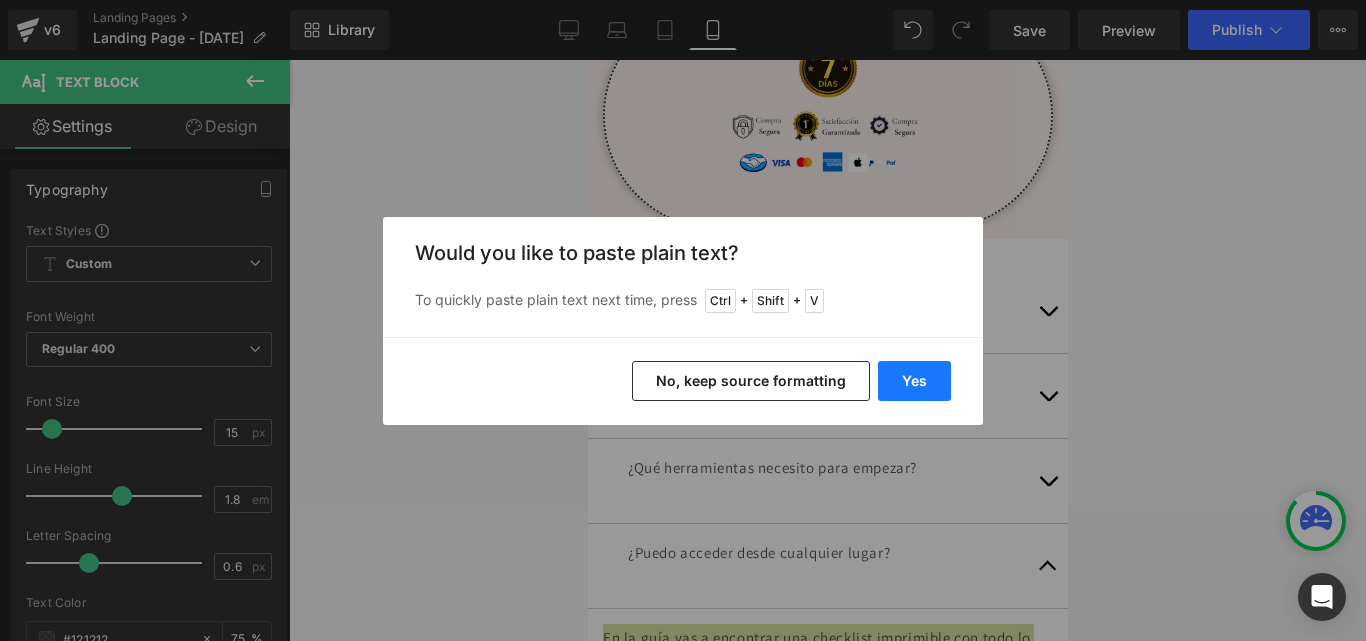 type 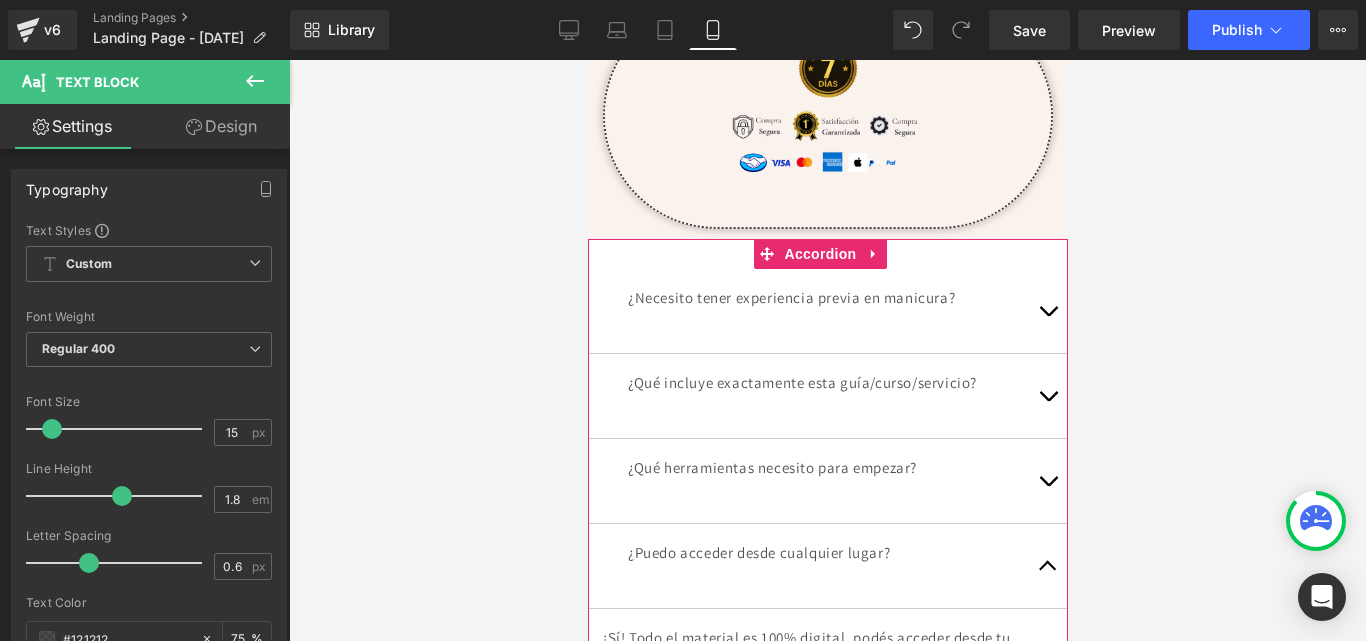click at bounding box center (1047, 566) 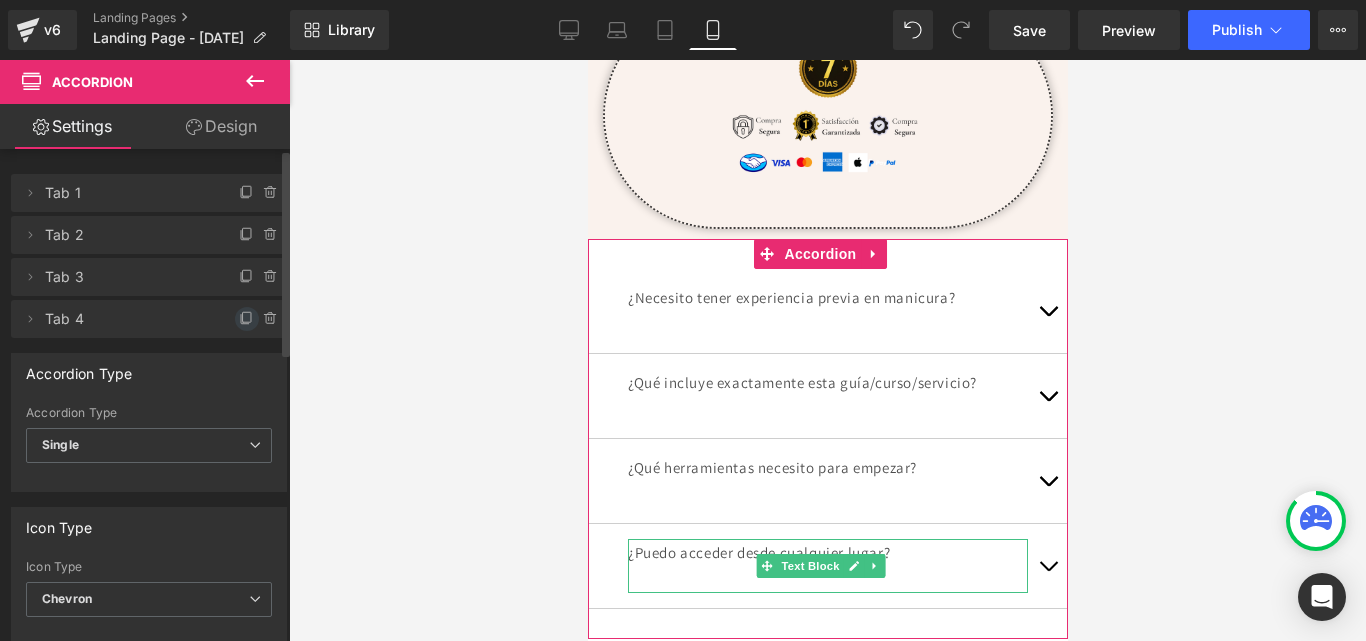 click 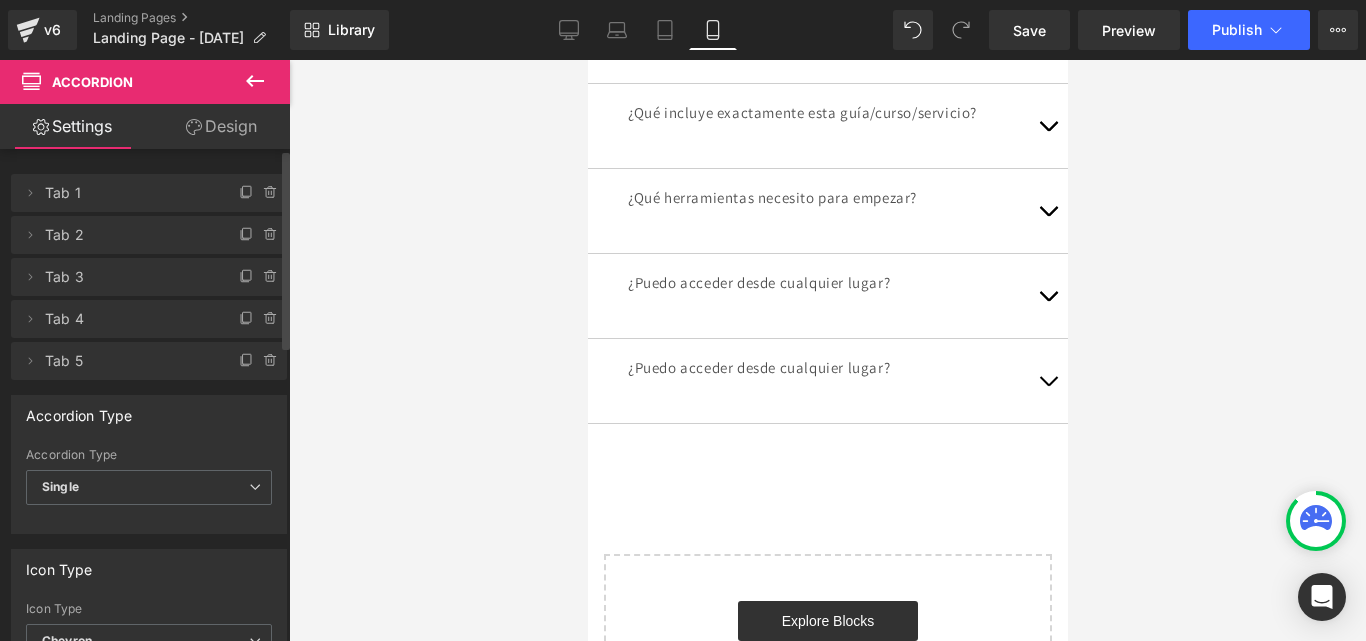 scroll, scrollTop: 6931, scrollLeft: 0, axis: vertical 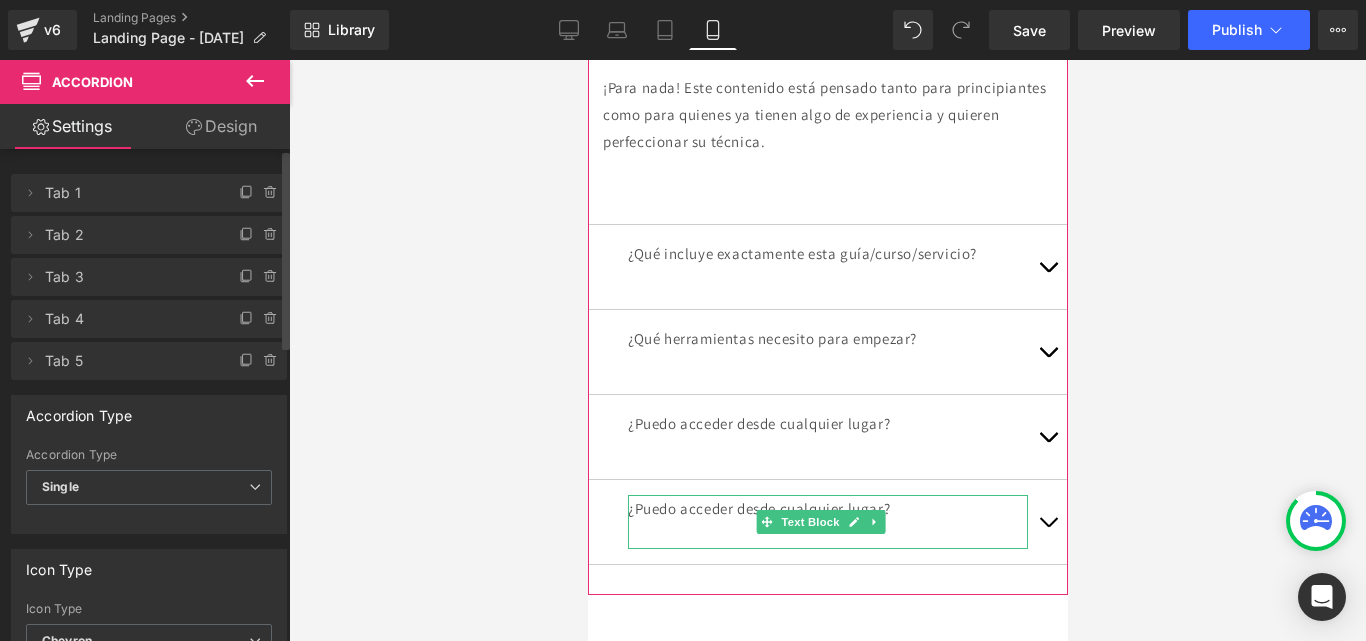 click at bounding box center (827, 535) 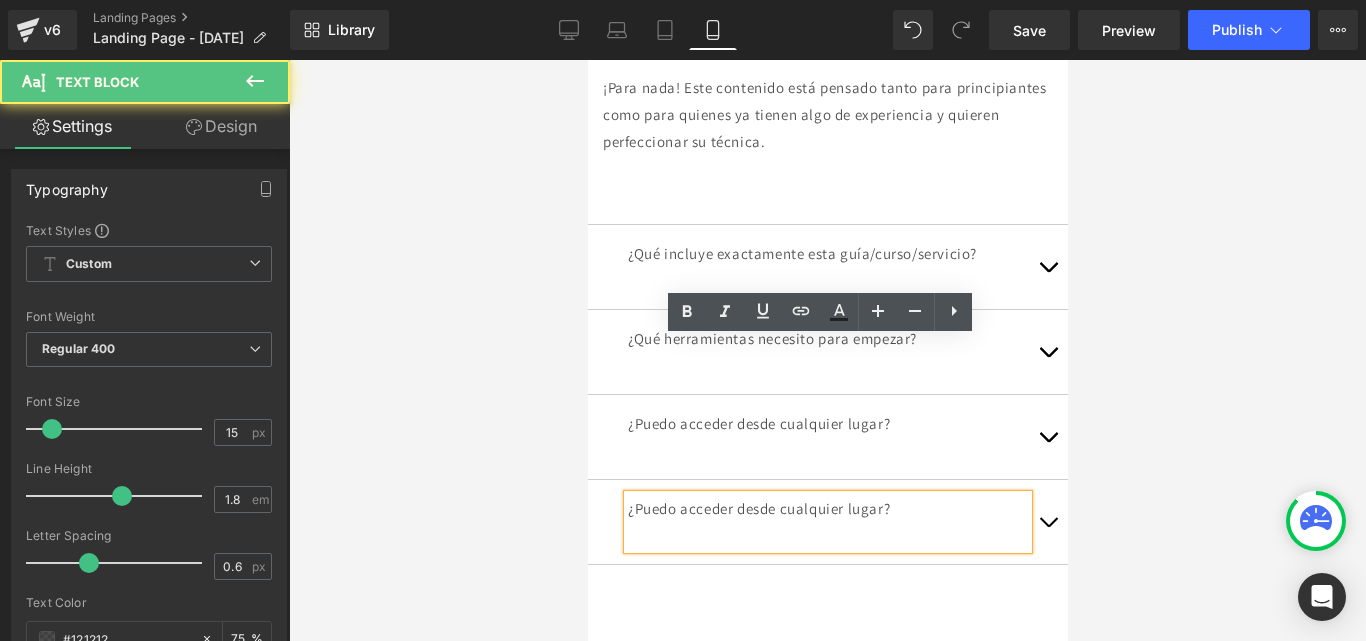 click at bounding box center [827, 535] 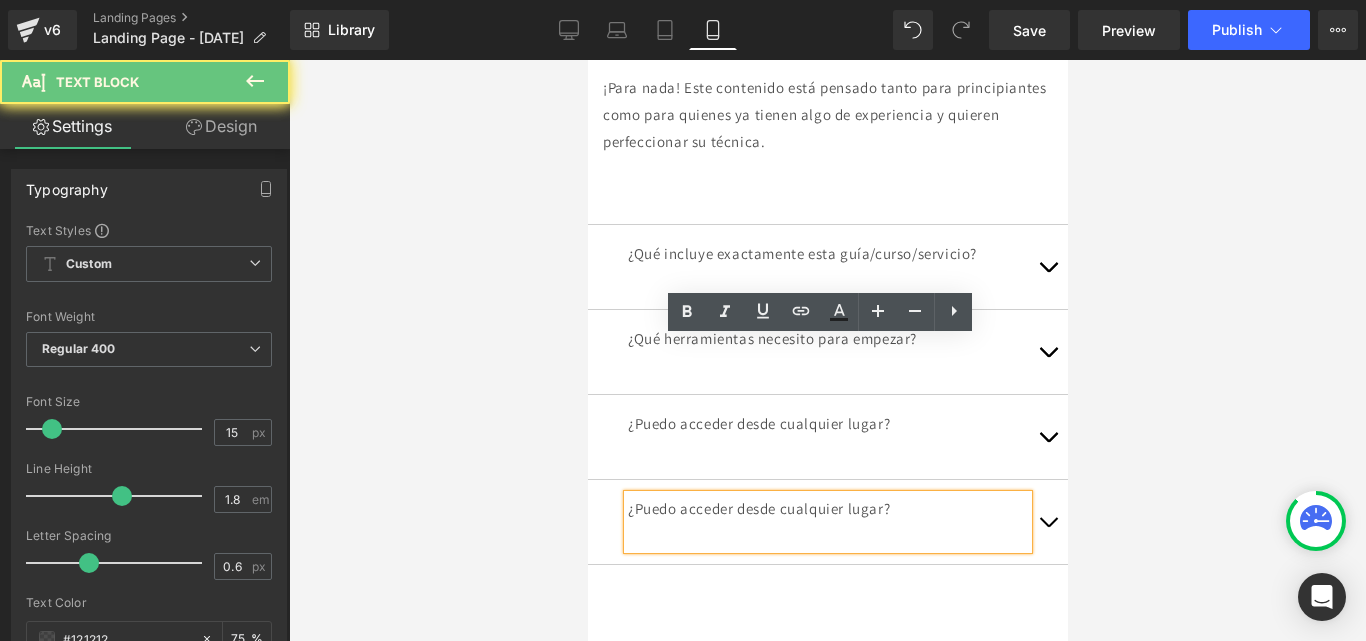 click at bounding box center (827, 535) 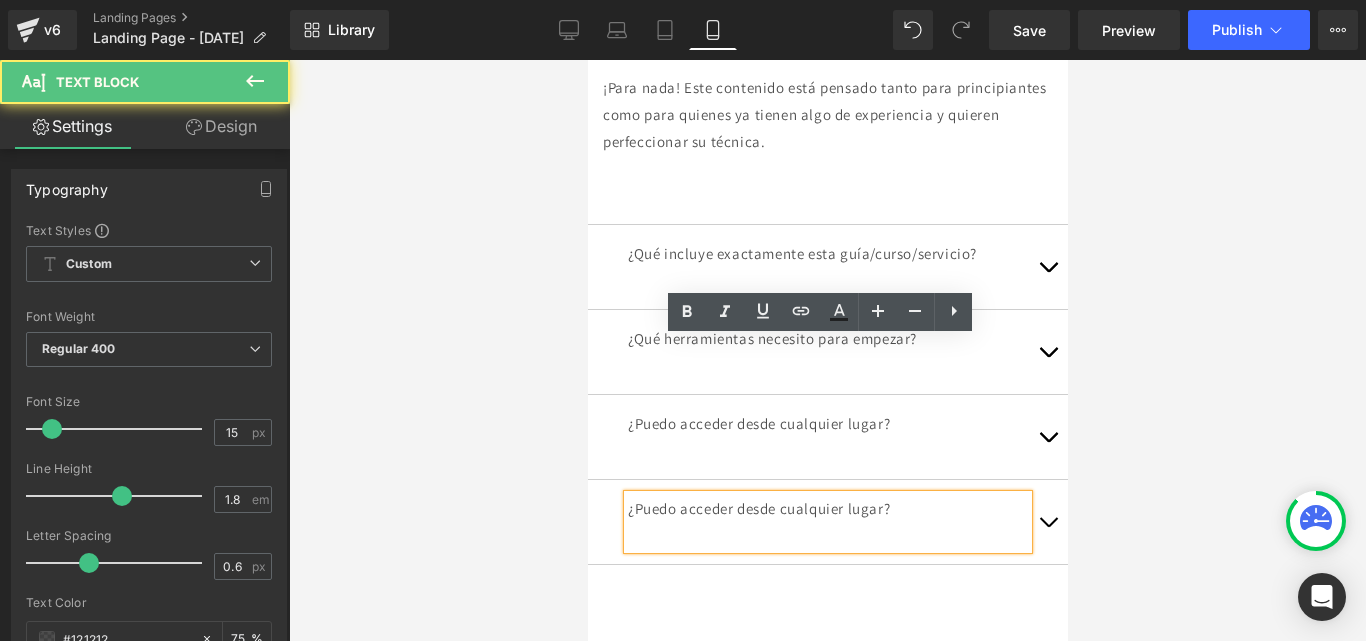 click on "¿Puedo acceder desde cualquier lugar?" at bounding box center [827, 508] 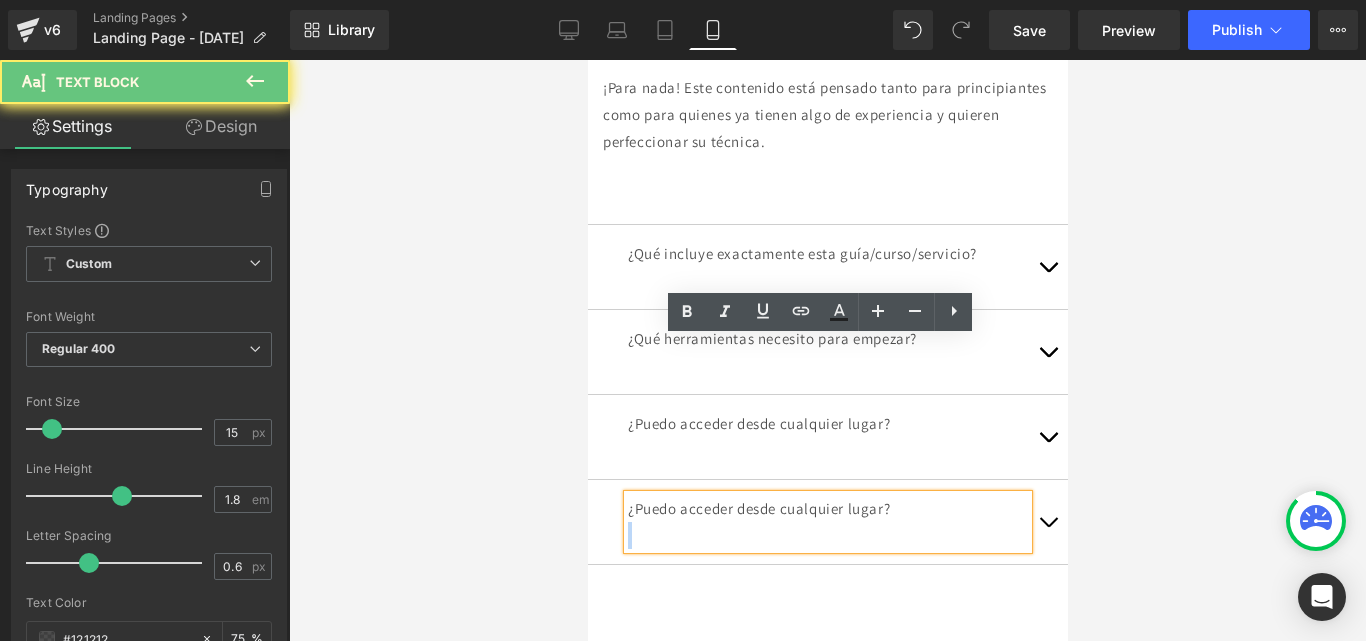 click on "¿Puedo acceder desde cualquier lugar?" at bounding box center [827, 508] 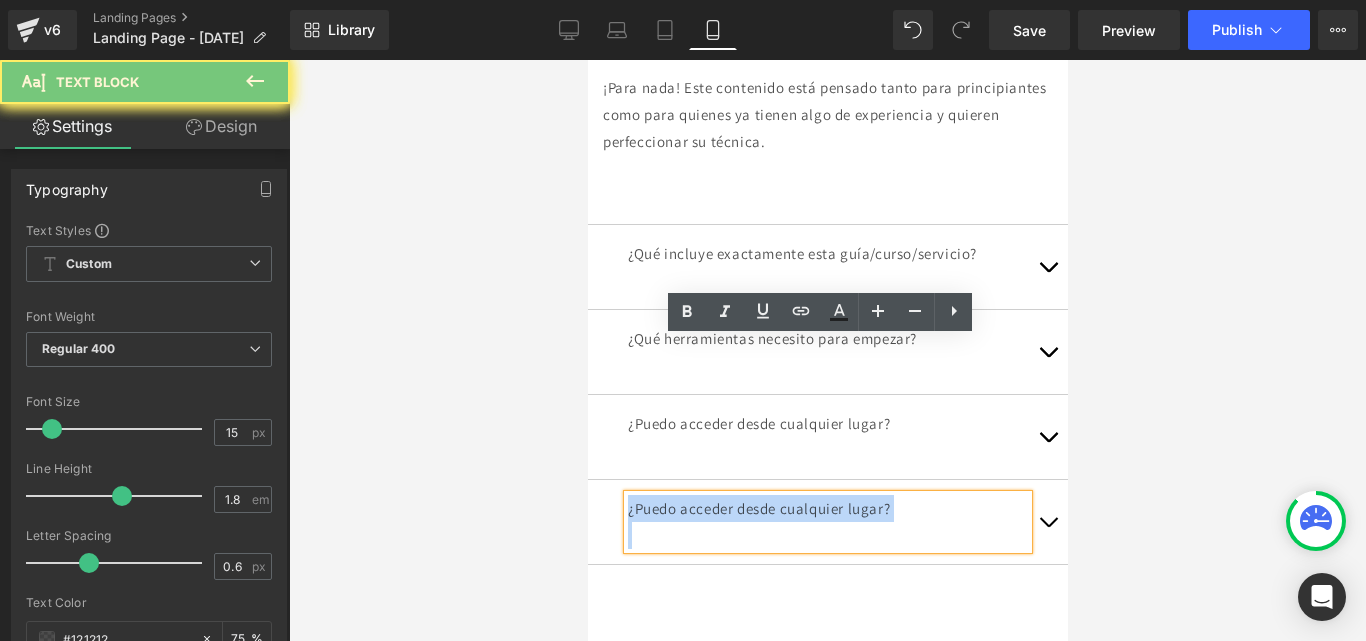 click on "¿Puedo acceder desde cualquier lugar?" at bounding box center [827, 508] 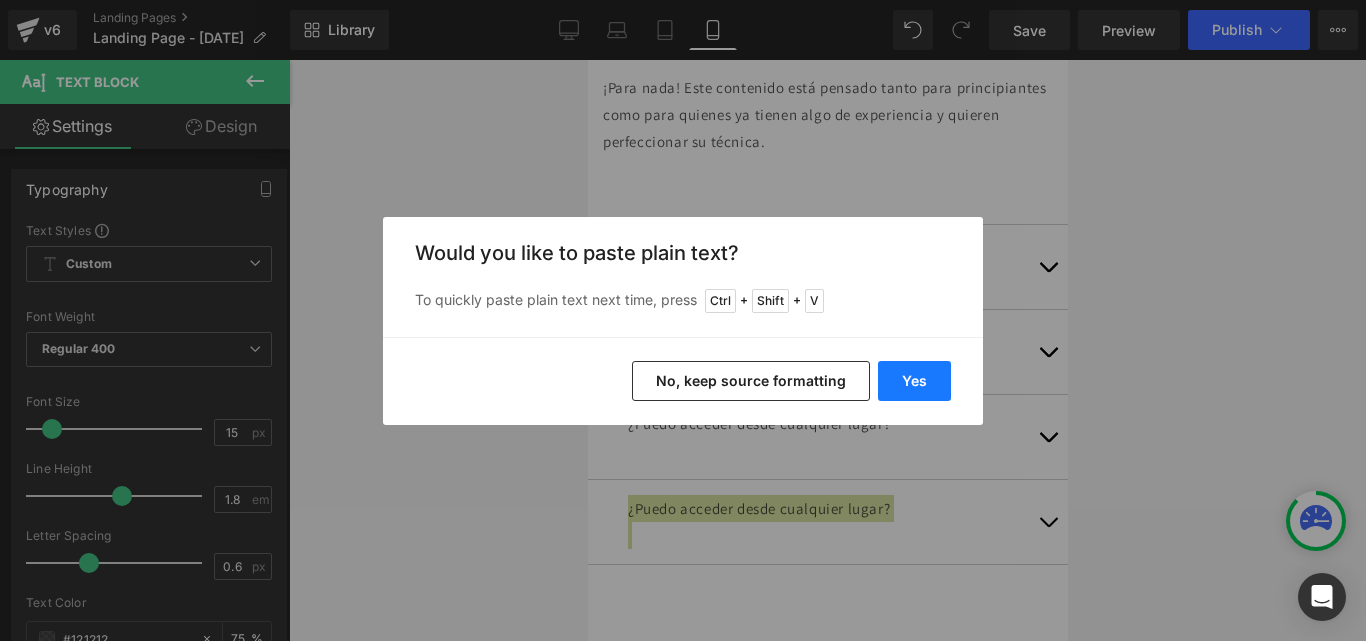 click on "Yes" at bounding box center [914, 381] 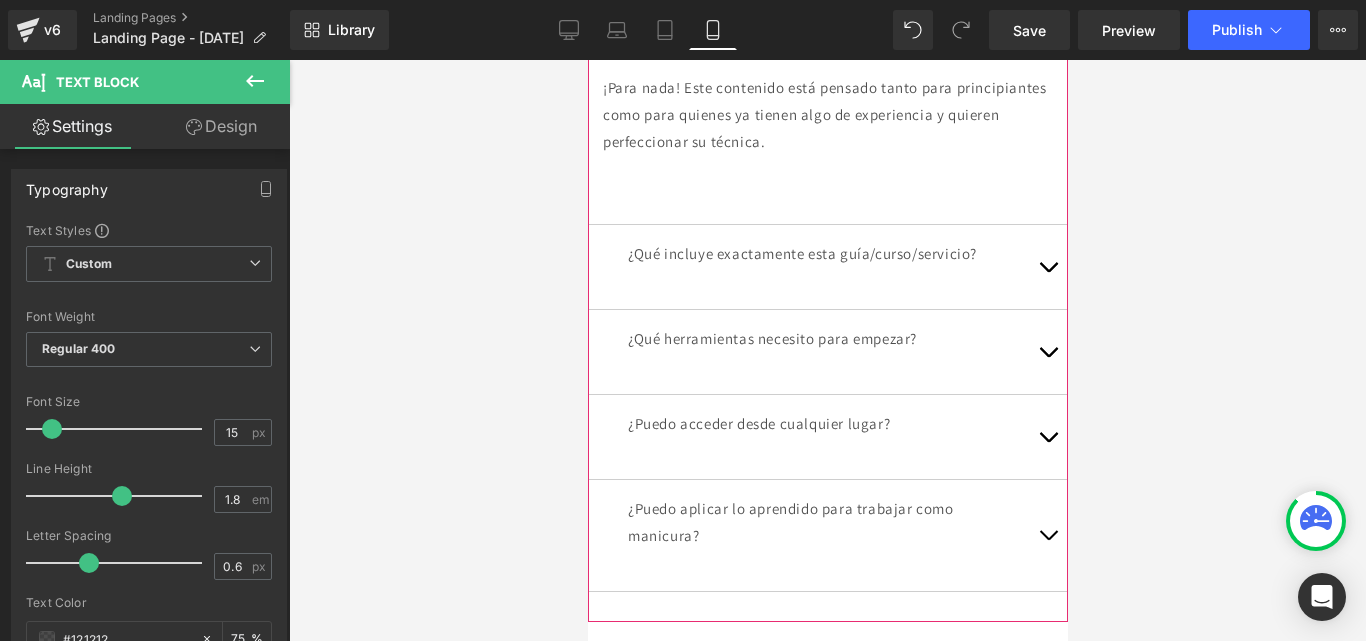 click at bounding box center (1047, 540) 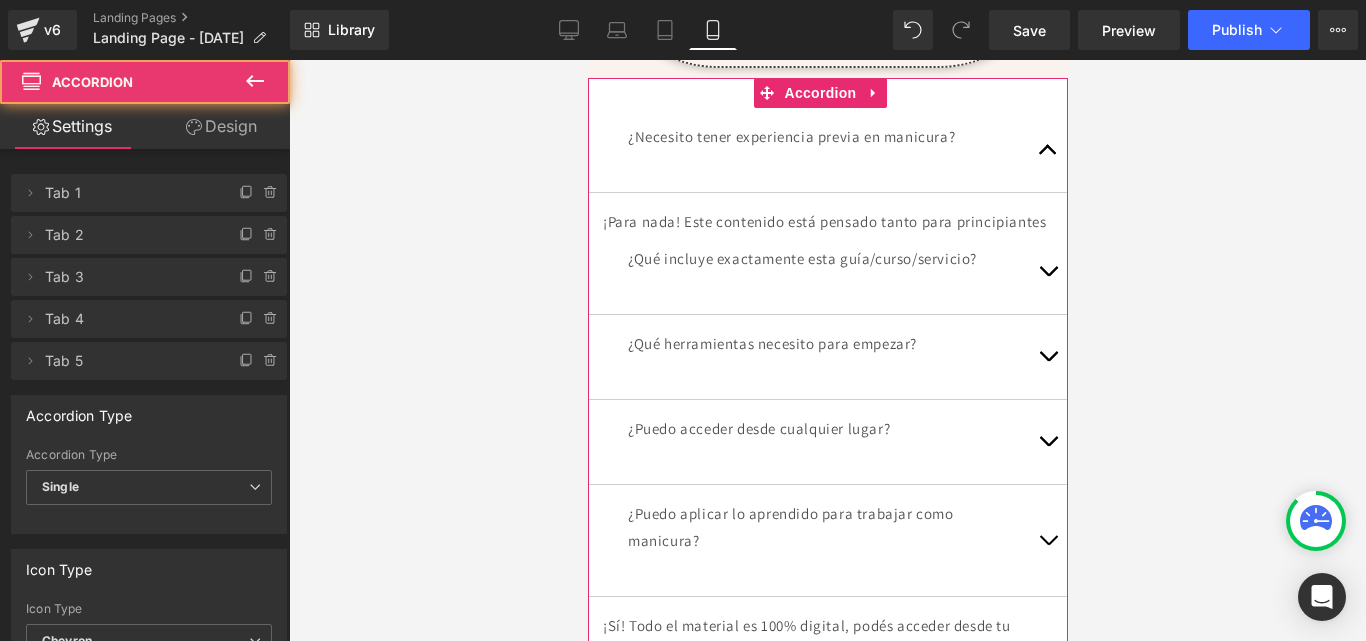 scroll, scrollTop: 6765, scrollLeft: 0, axis: vertical 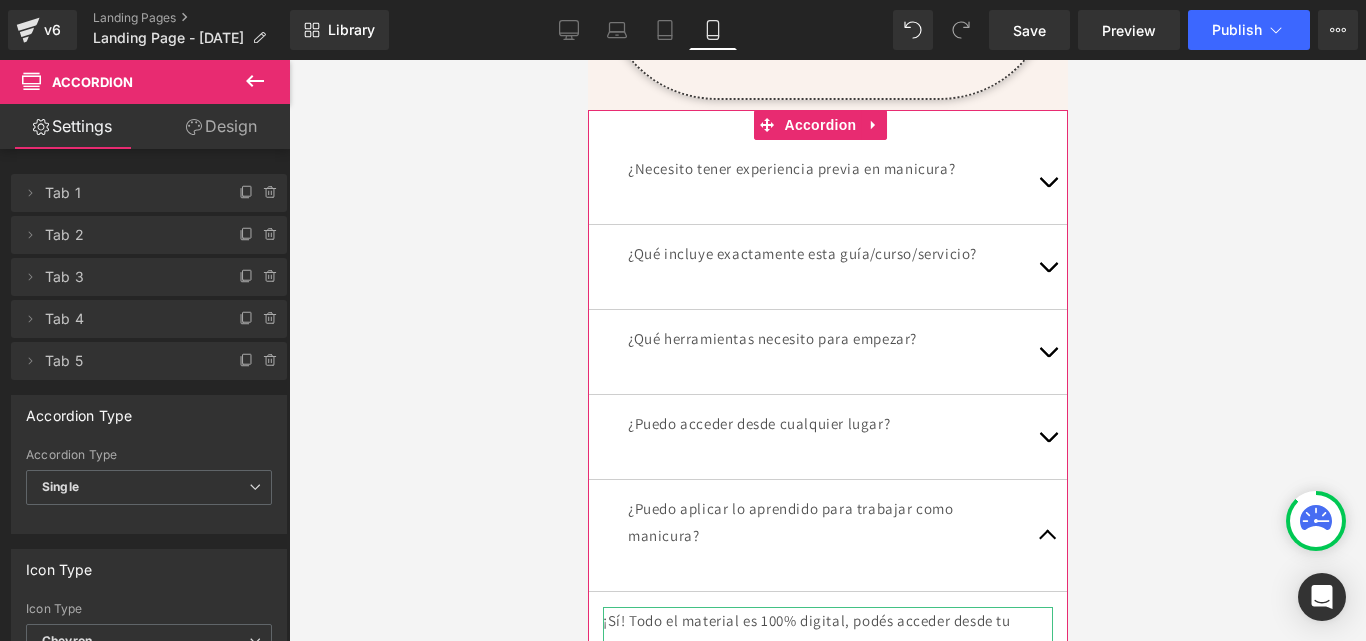 click on "¡Sí! Todo el material es 100% digital, podés acceder desde tu compu, celular o tablet, estés donde estés." at bounding box center (827, 634) 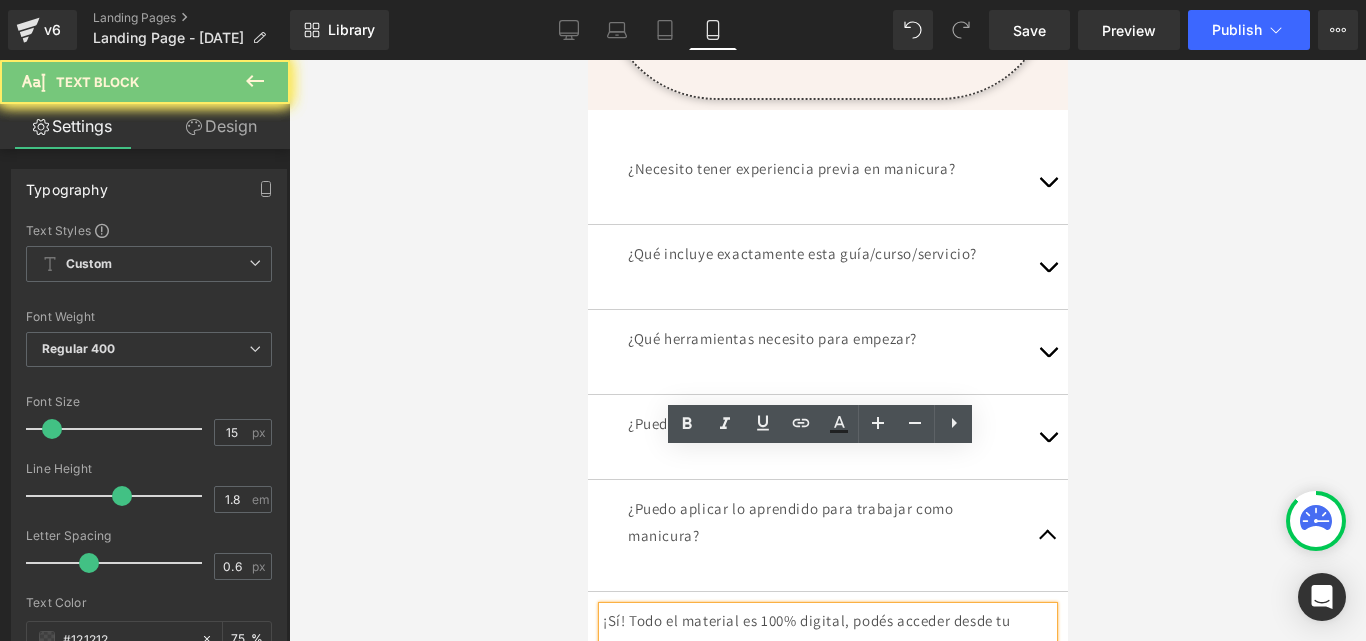 click on "¡Sí! Todo el material es 100% digital, podés acceder desde tu compu, celular o tablet, estés donde estés." at bounding box center (827, 634) 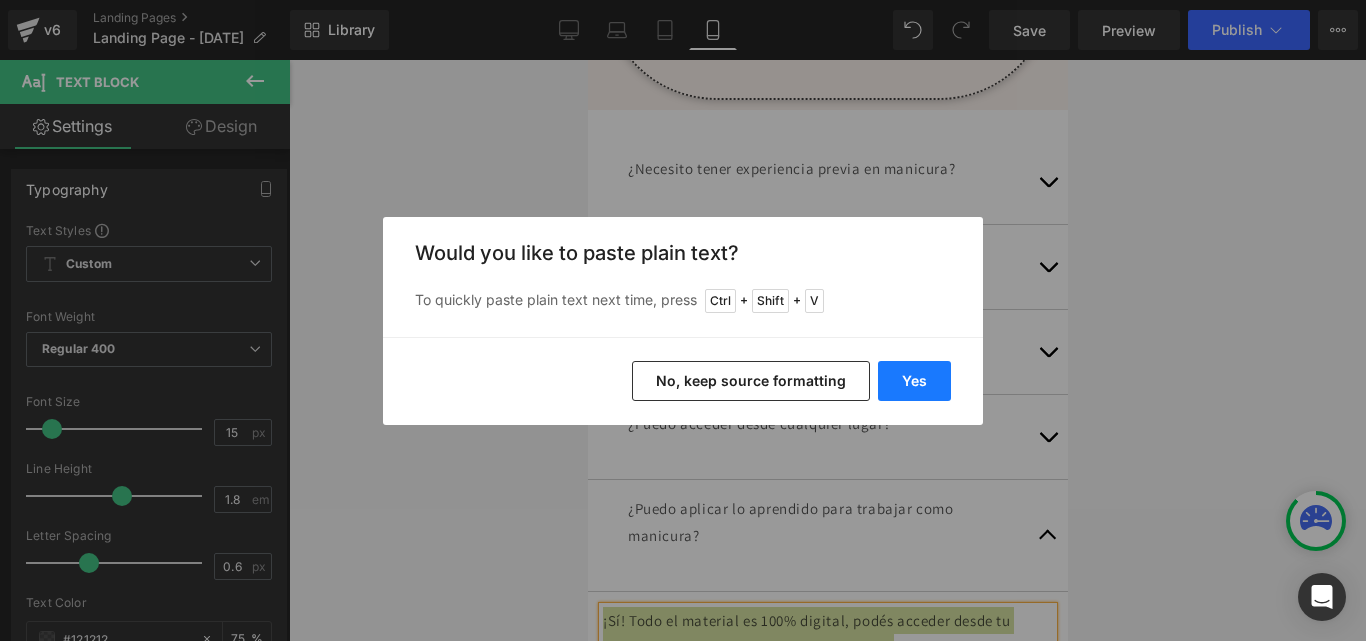 click on "Yes" at bounding box center (914, 381) 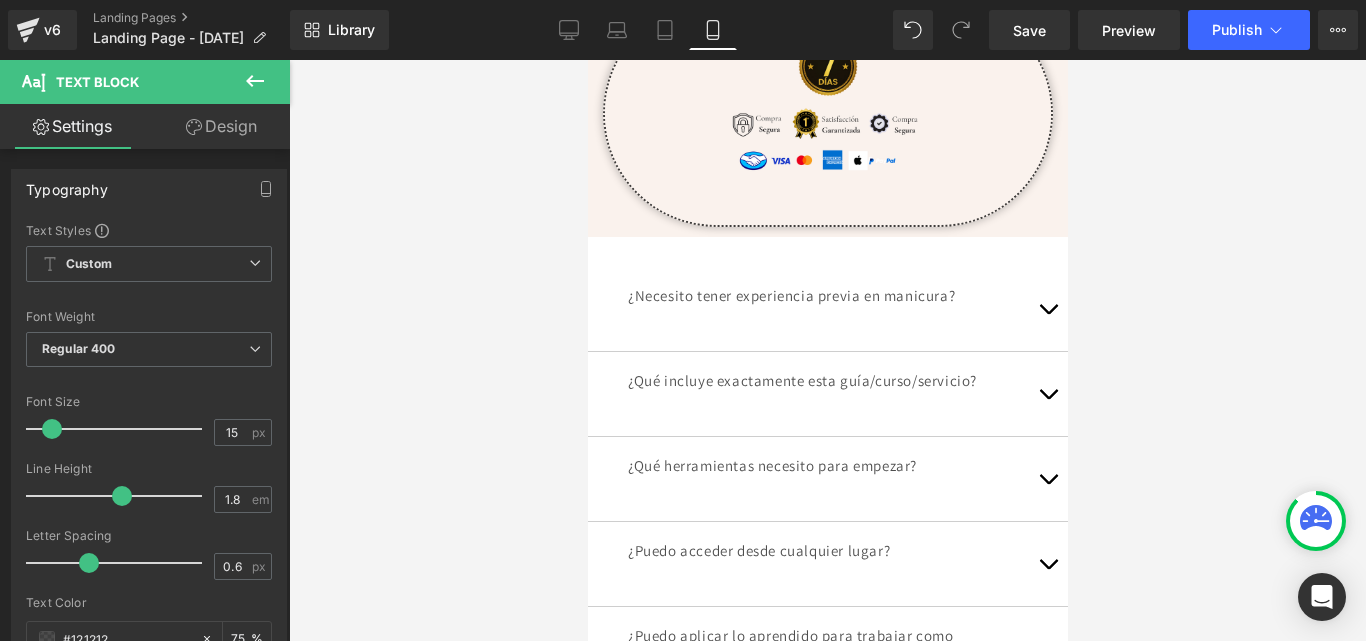 scroll, scrollTop: 6893, scrollLeft: 0, axis: vertical 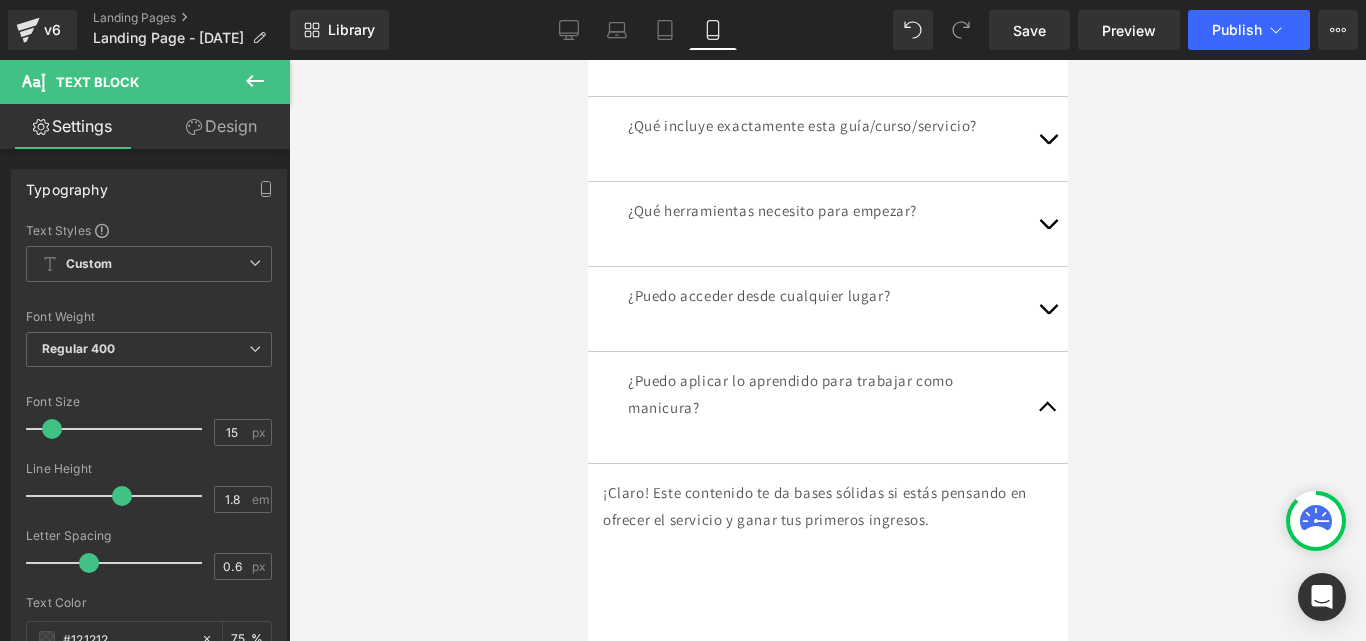 drag, startPoint x: 1058, startPoint y: 590, endPoint x: 1661, endPoint y: 636, distance: 604.752 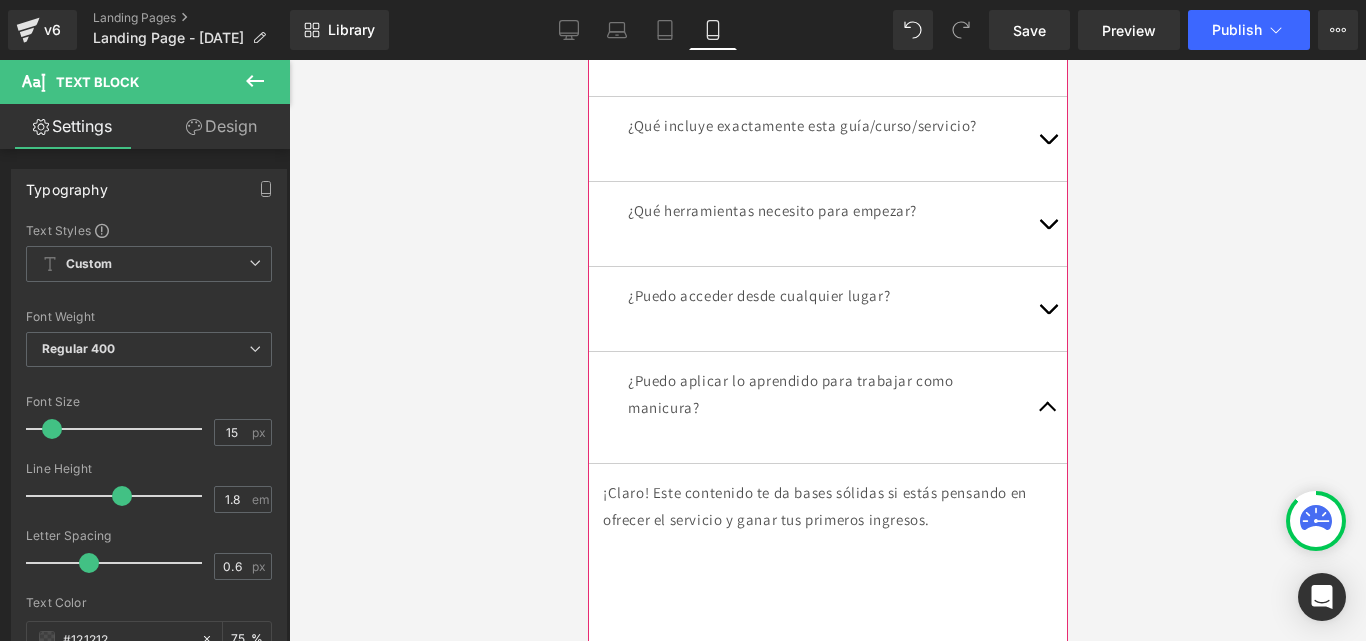 drag, startPoint x: 1027, startPoint y: 242, endPoint x: 1036, endPoint y: 253, distance: 14.21267 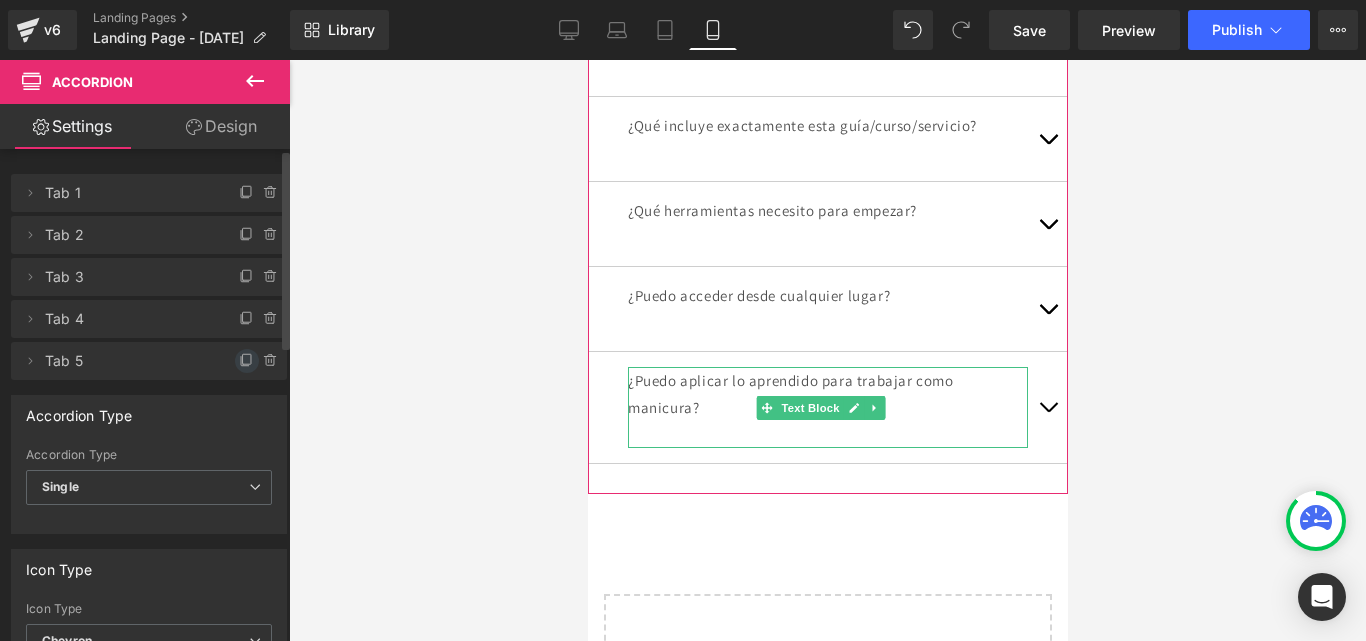click 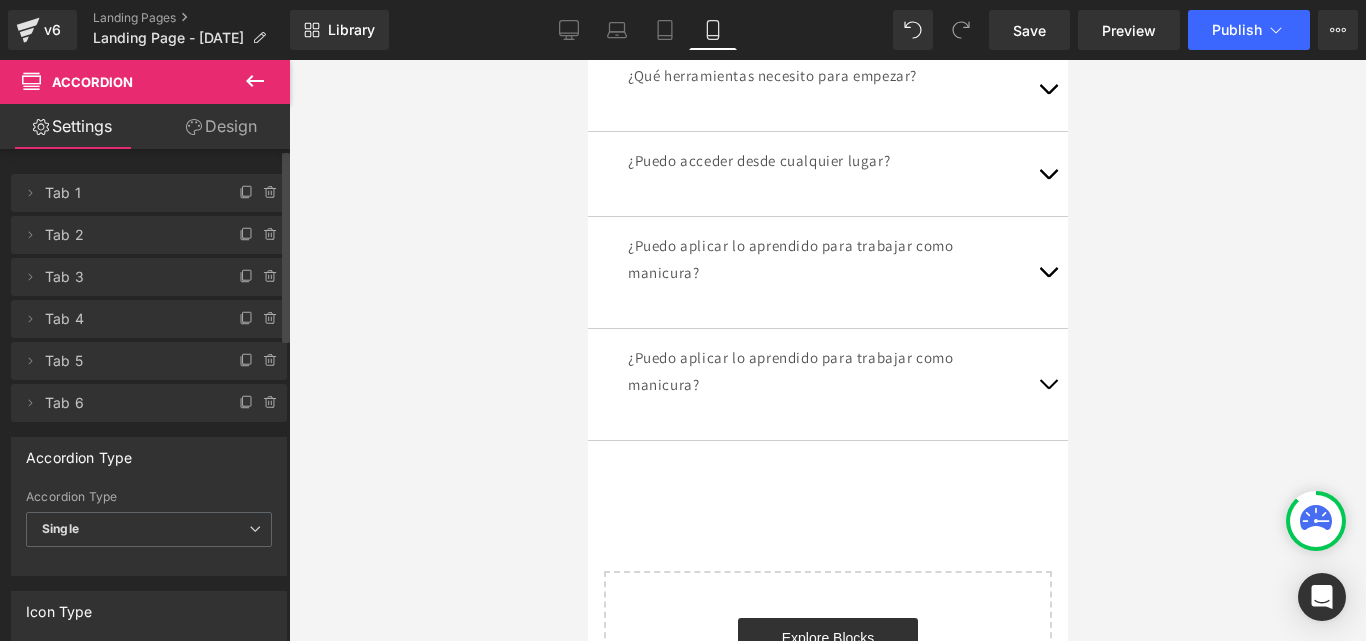 scroll, scrollTop: 7165, scrollLeft: 0, axis: vertical 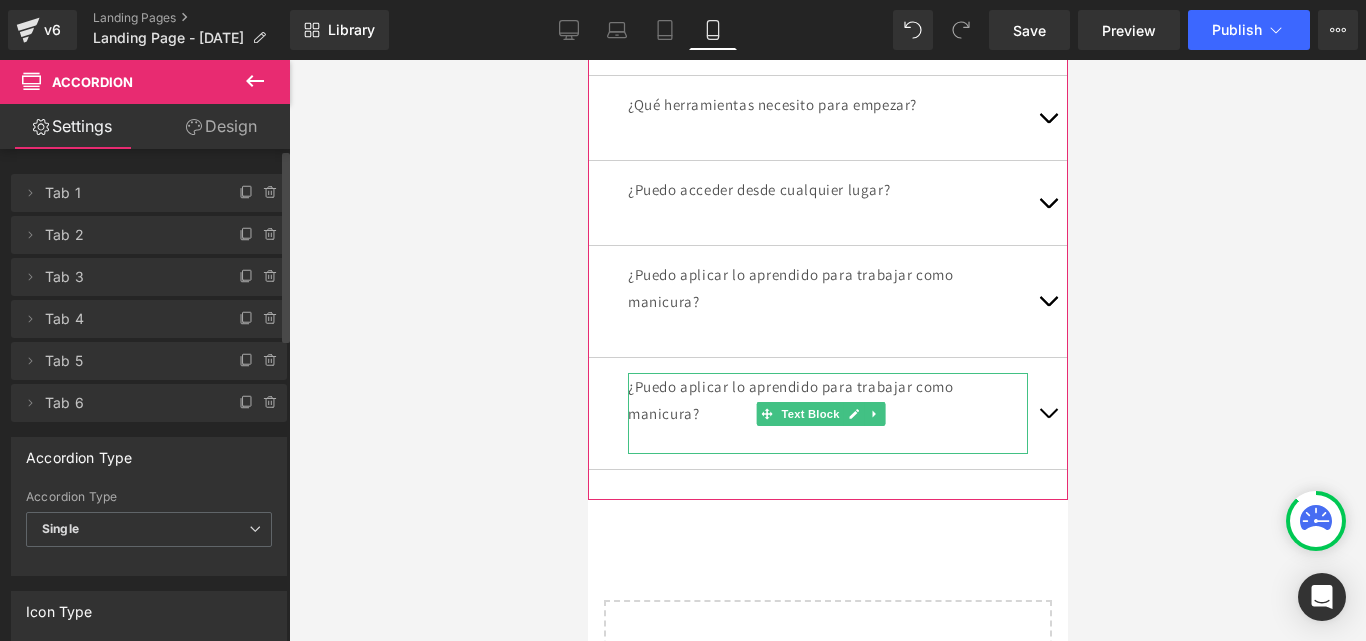 click on "¿Puedo aplicar lo aprendido para trabajar como manicura?" at bounding box center [827, 400] 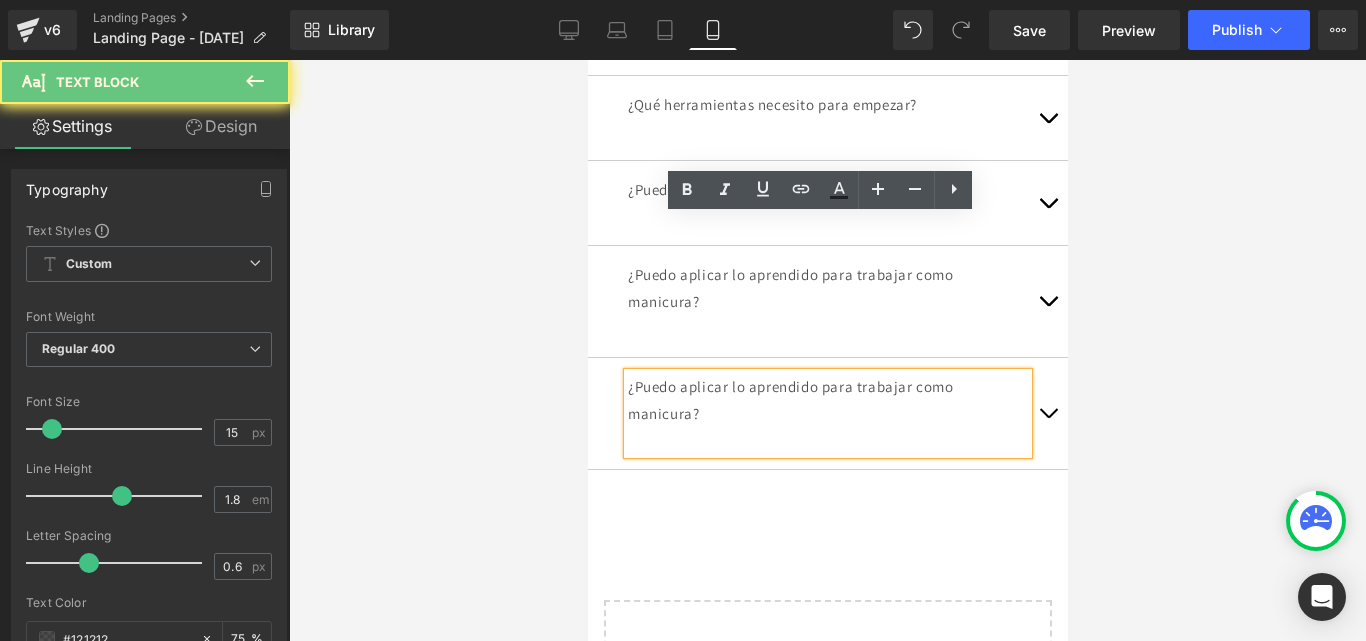 click on "¿Puedo aplicar lo aprendido para trabajar como manicura?" at bounding box center [827, 400] 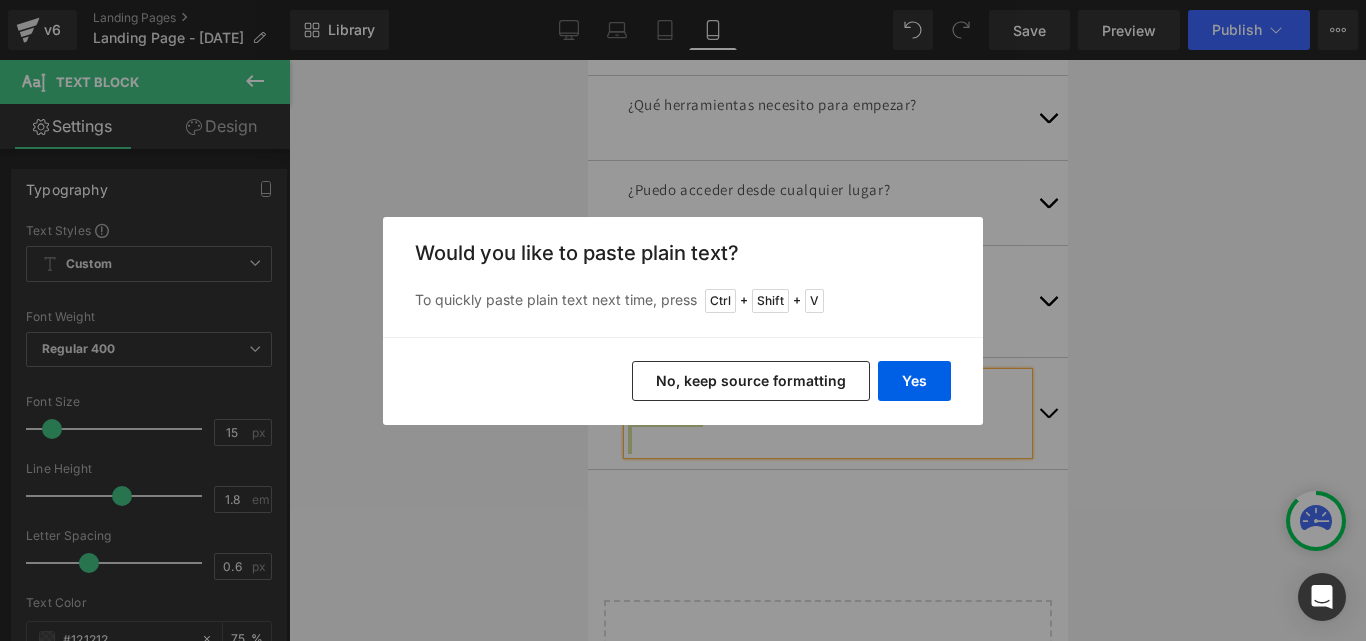 click on "Yes No, keep source formatting" at bounding box center [683, 381] 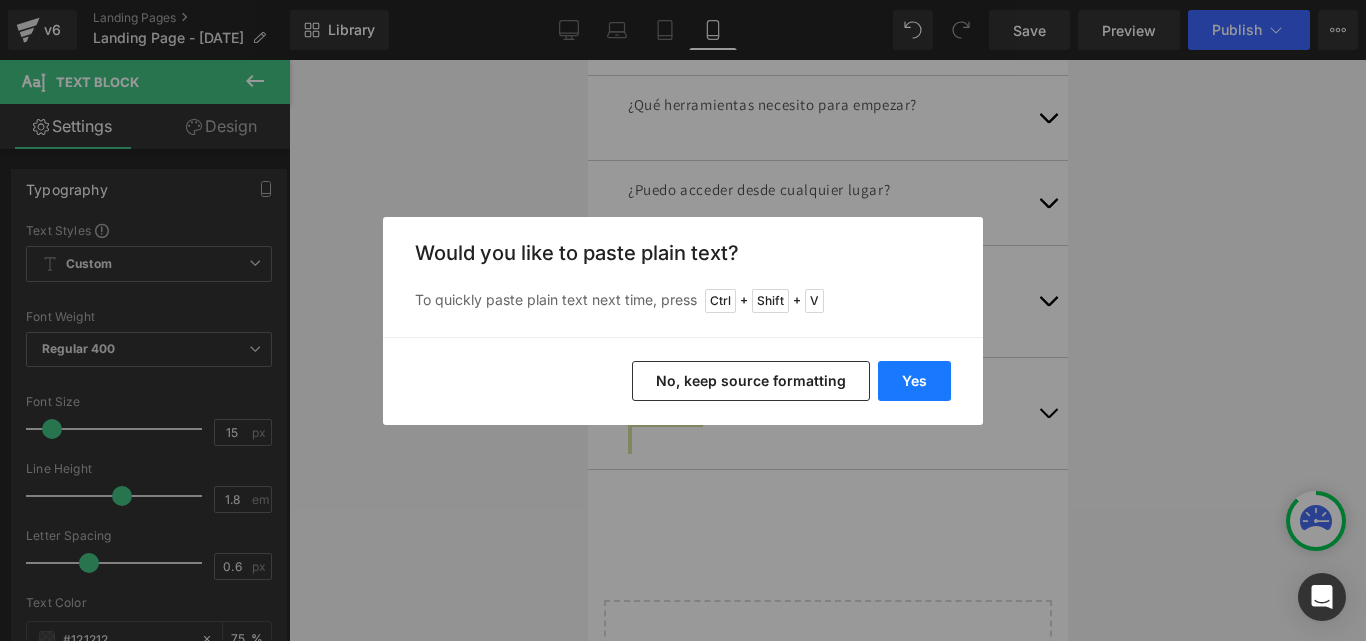 click on "Yes" at bounding box center [914, 381] 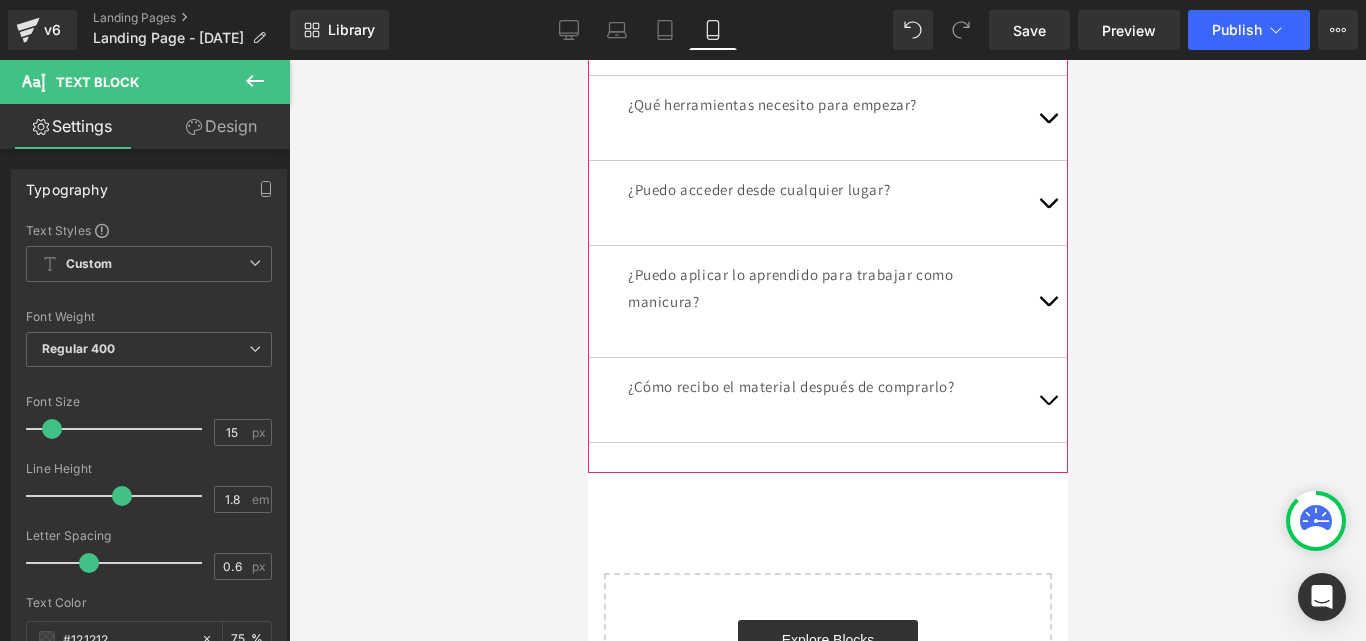 click at bounding box center [1047, 400] 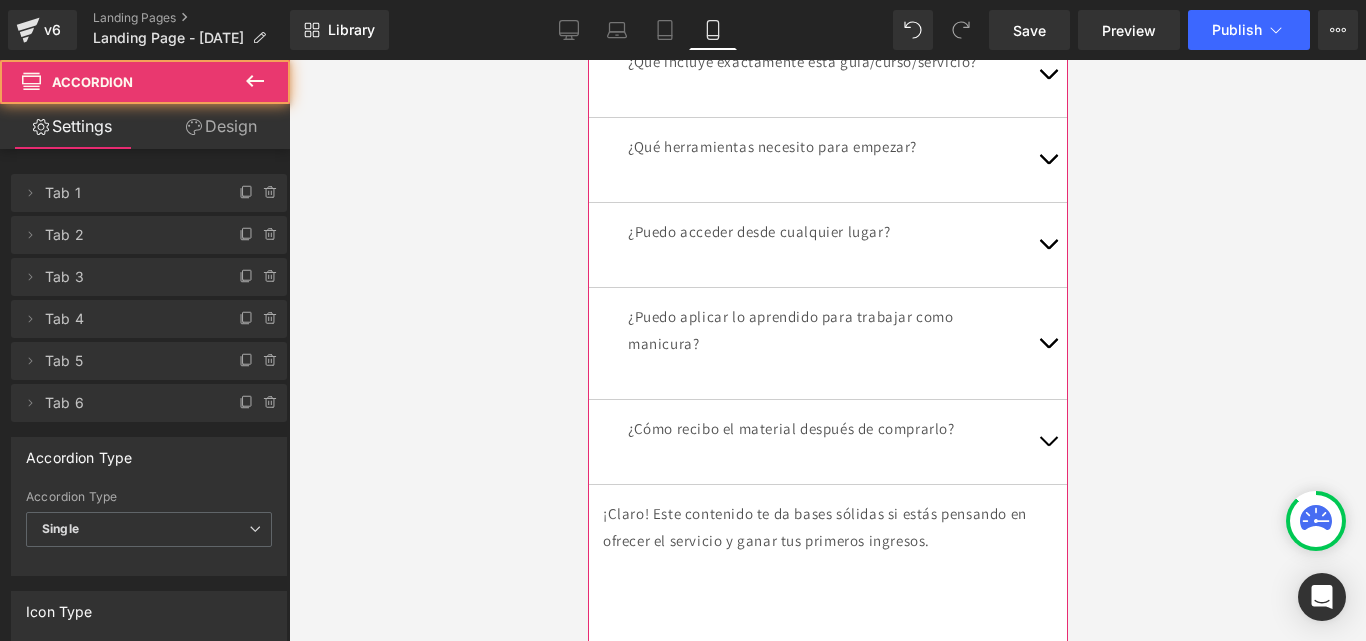 scroll, scrollTop: 6997, scrollLeft: 0, axis: vertical 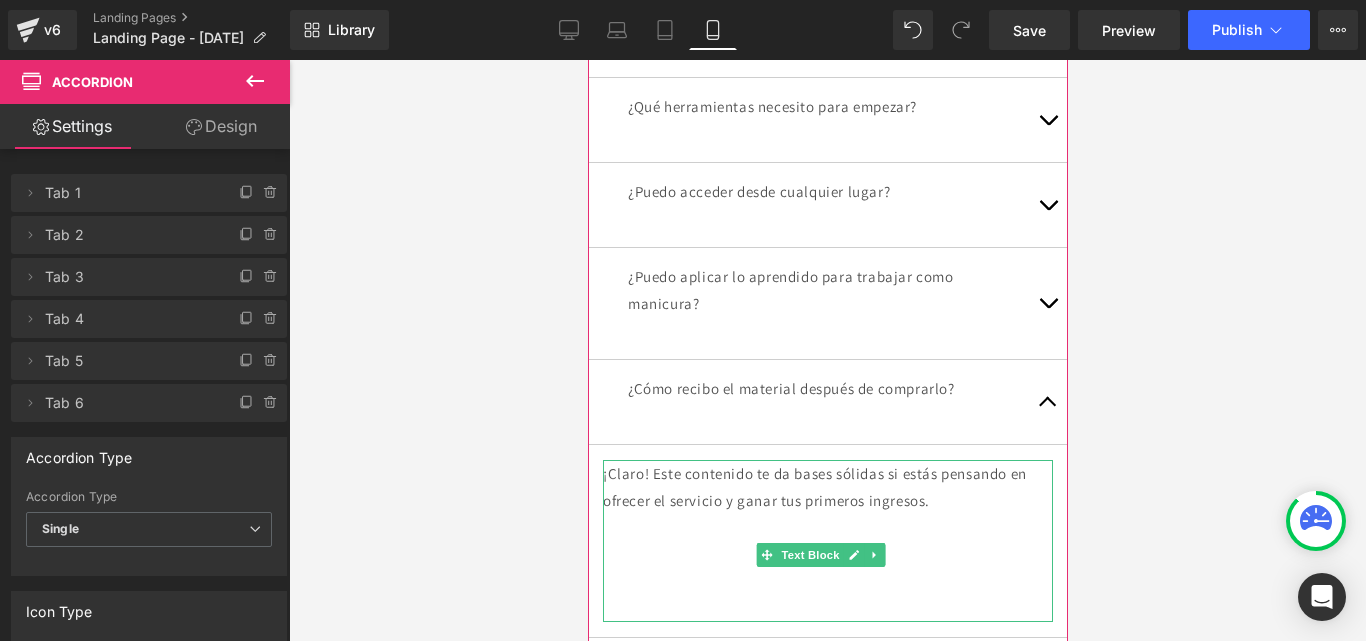 click on "¡Claro! Este contenido te da bases sólidas si estás pensando en ofrecer el servicio y ganar tus primeros ingresos." at bounding box center (827, 487) 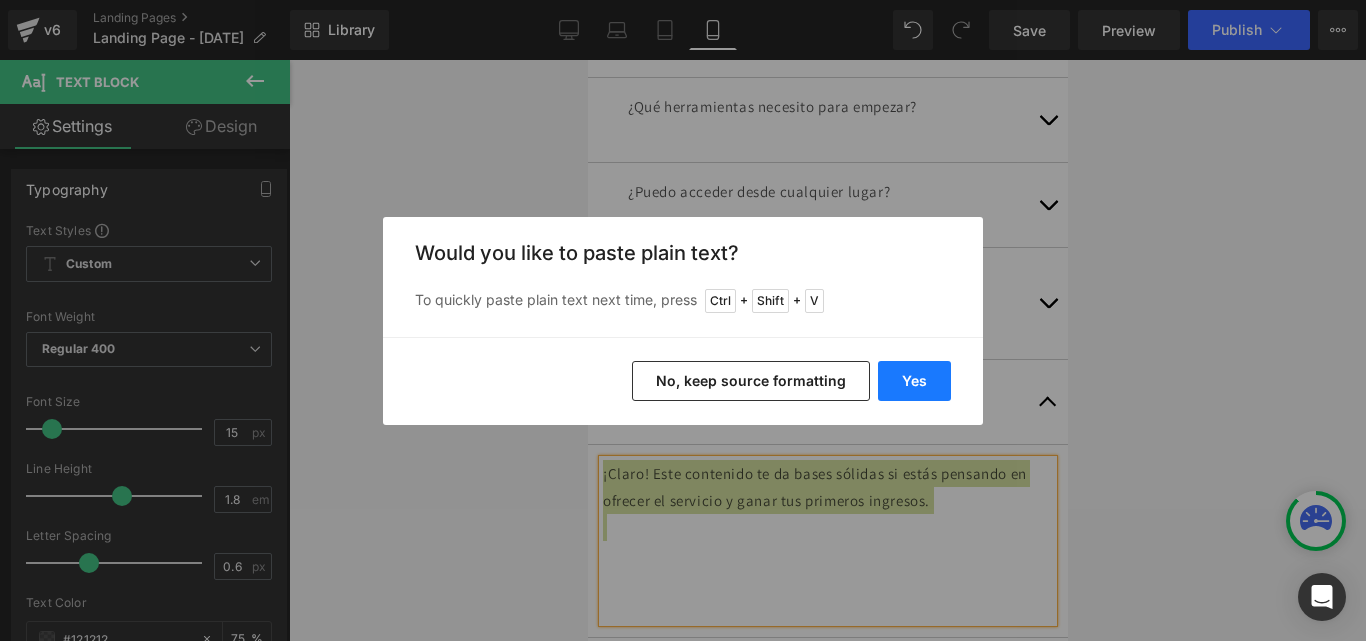 click on "Yes" at bounding box center [914, 381] 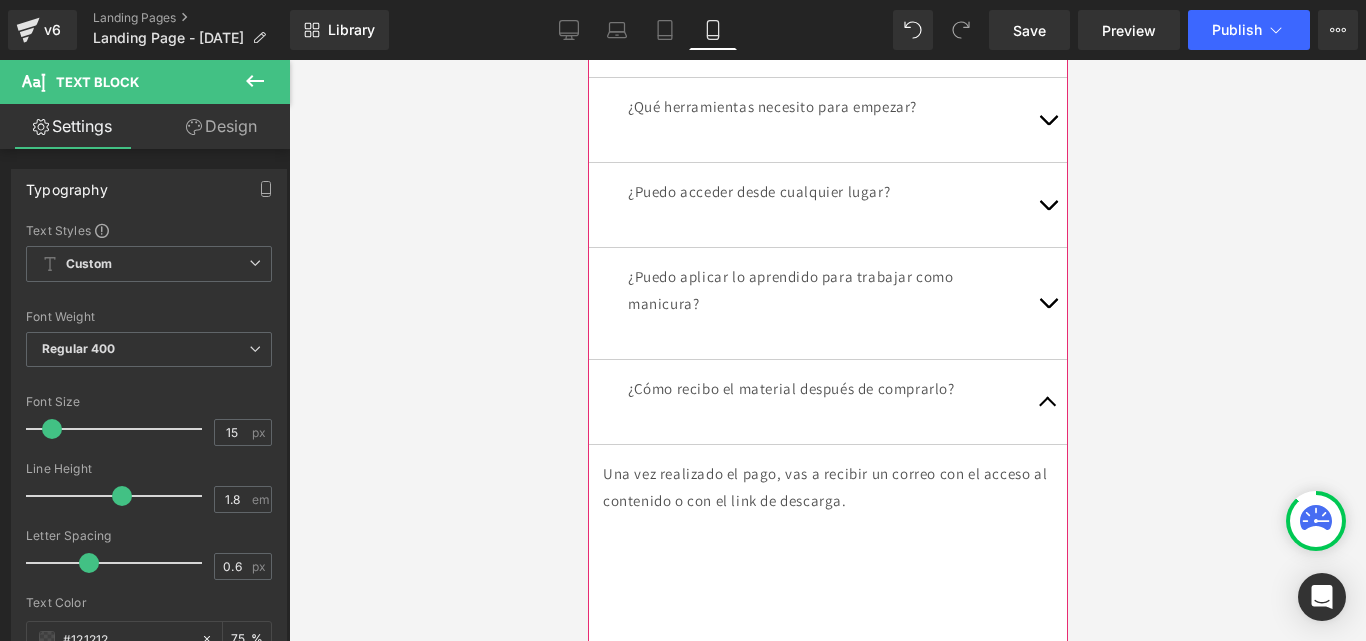 click at bounding box center (1047, 407) 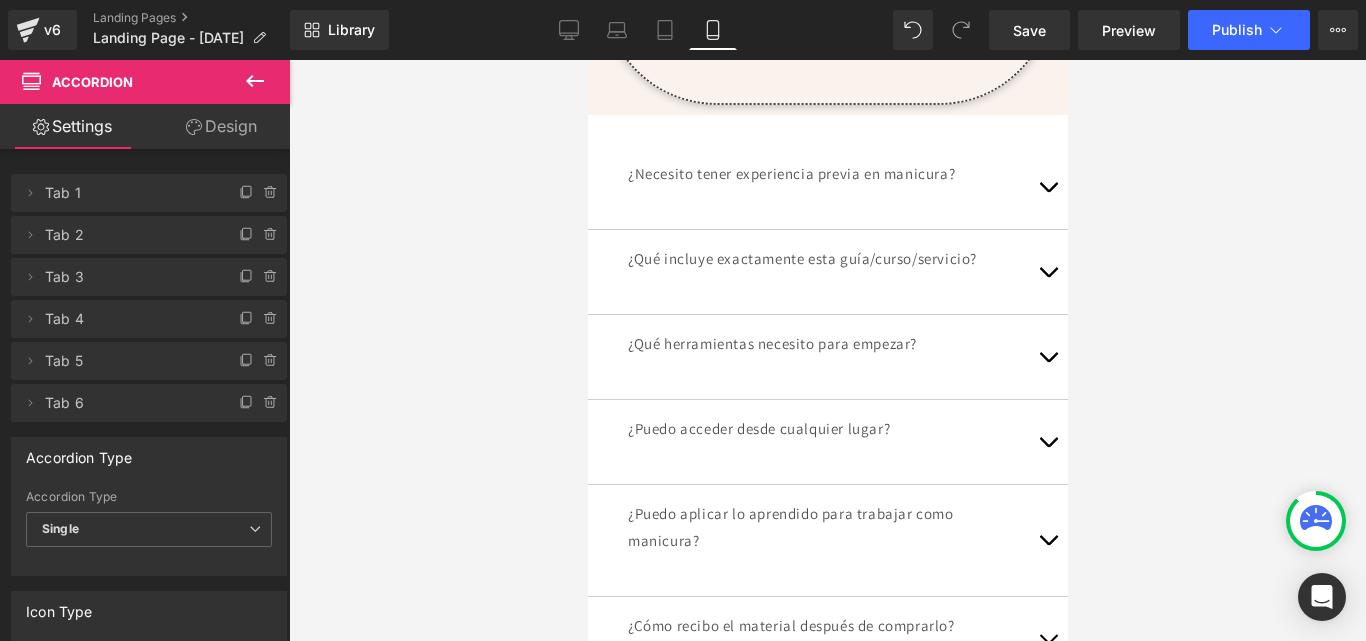 scroll, scrollTop: 6788, scrollLeft: 0, axis: vertical 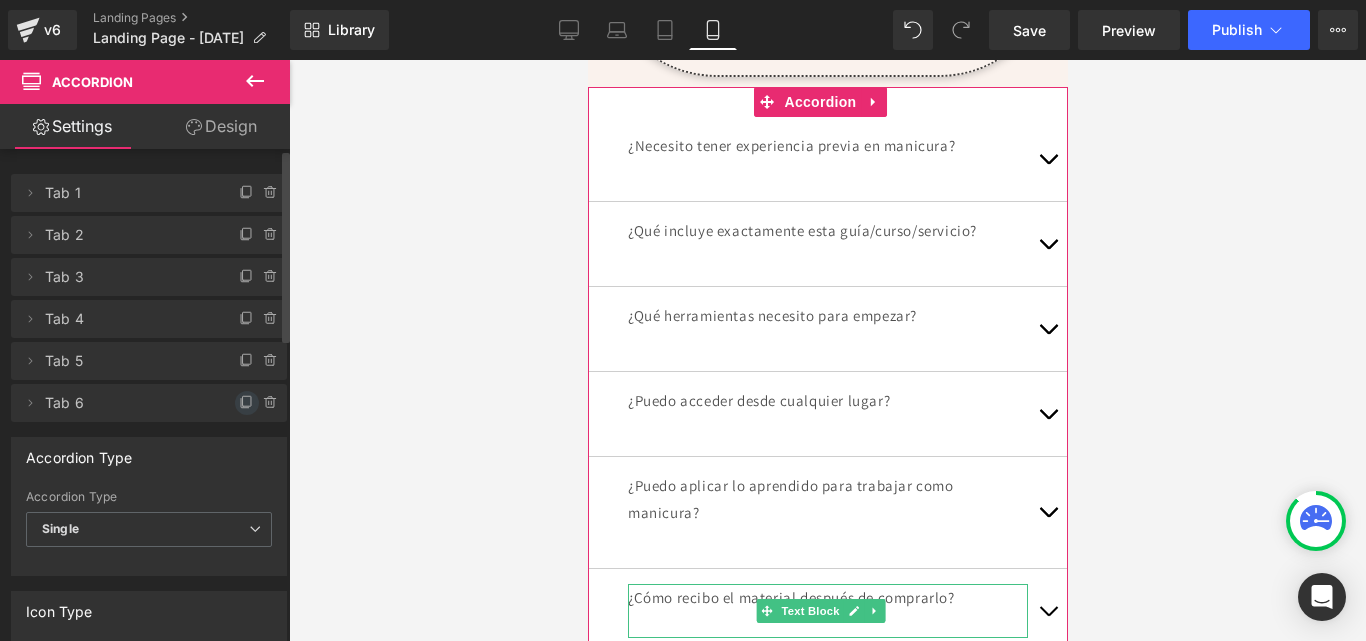 click 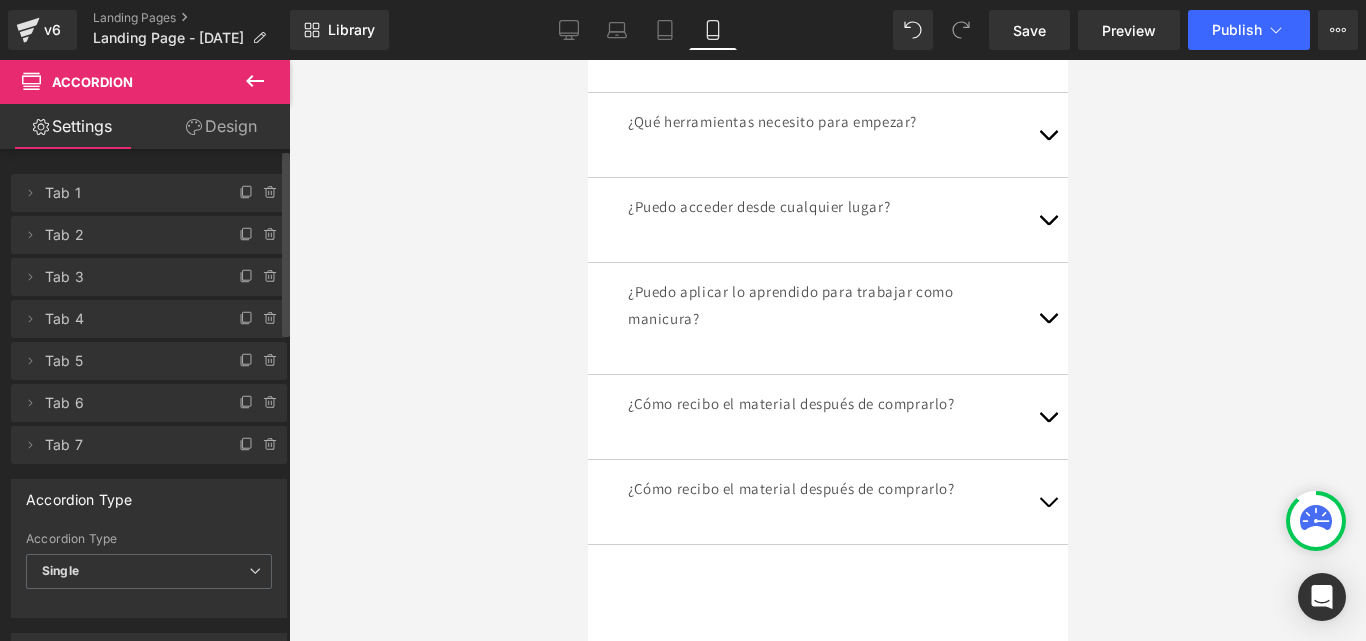 scroll, scrollTop: 7162, scrollLeft: 0, axis: vertical 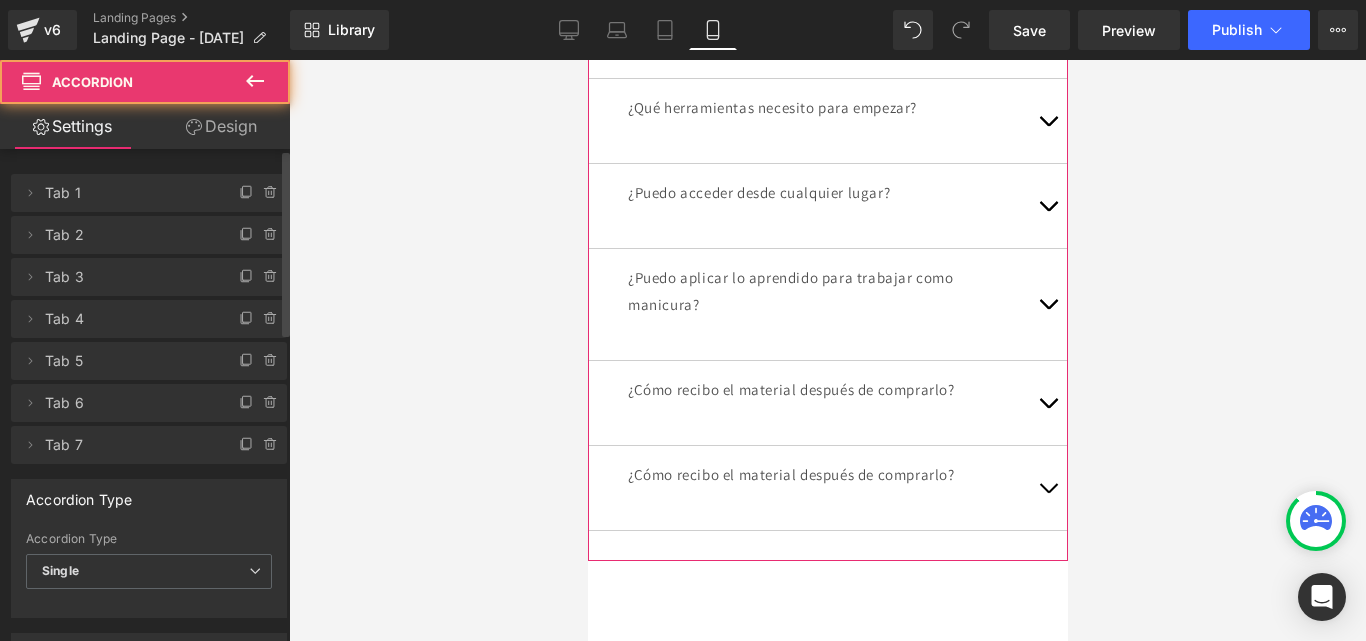 click at bounding box center [1047, 493] 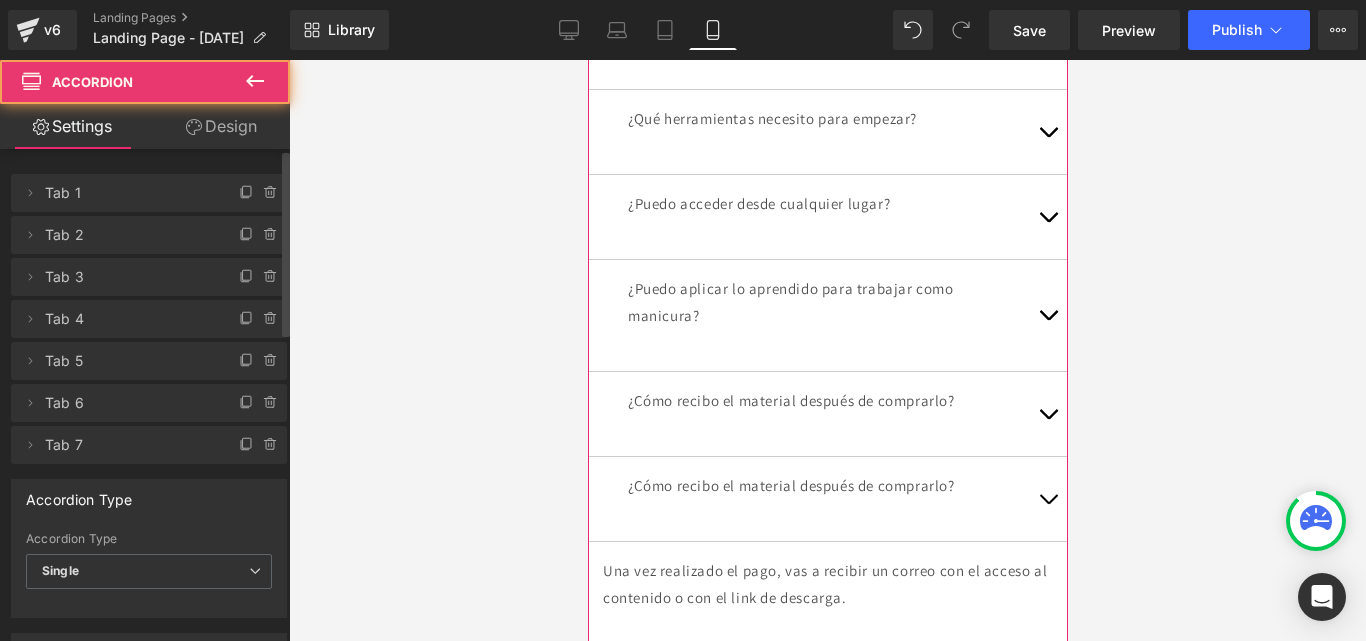 scroll, scrollTop: 6994, scrollLeft: 0, axis: vertical 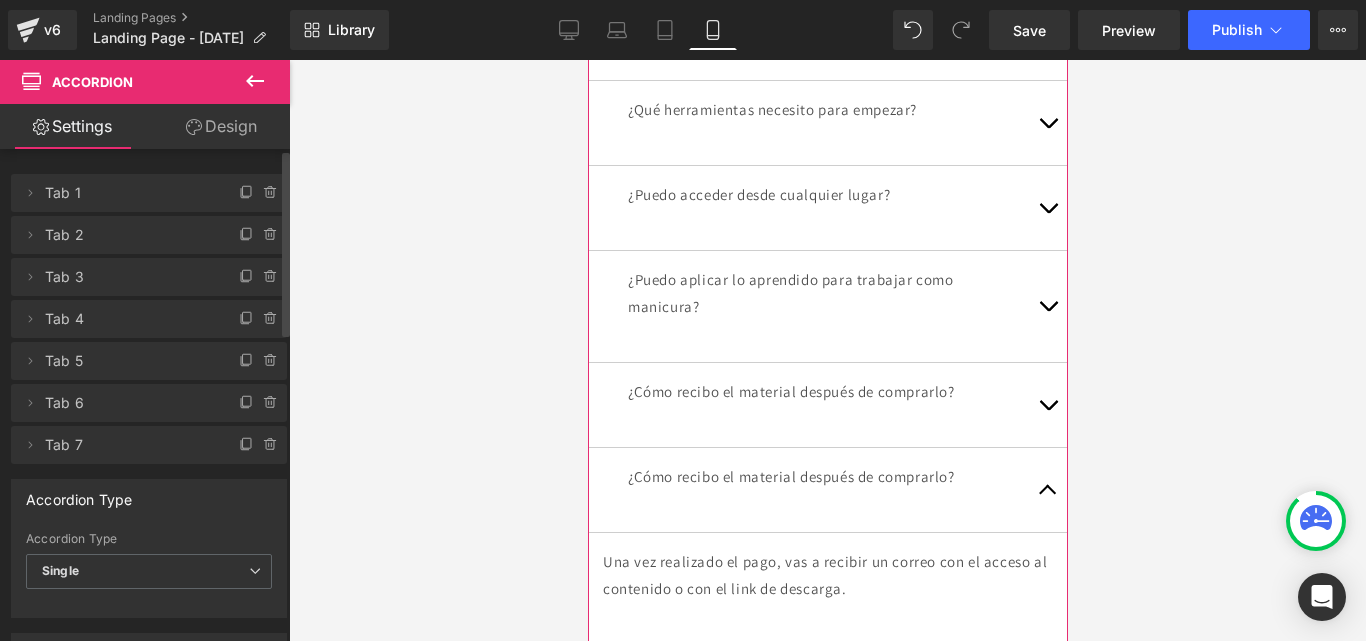 click on "¿Cómo recibo el material después de comprarlo? Text Block" at bounding box center [827, 490] 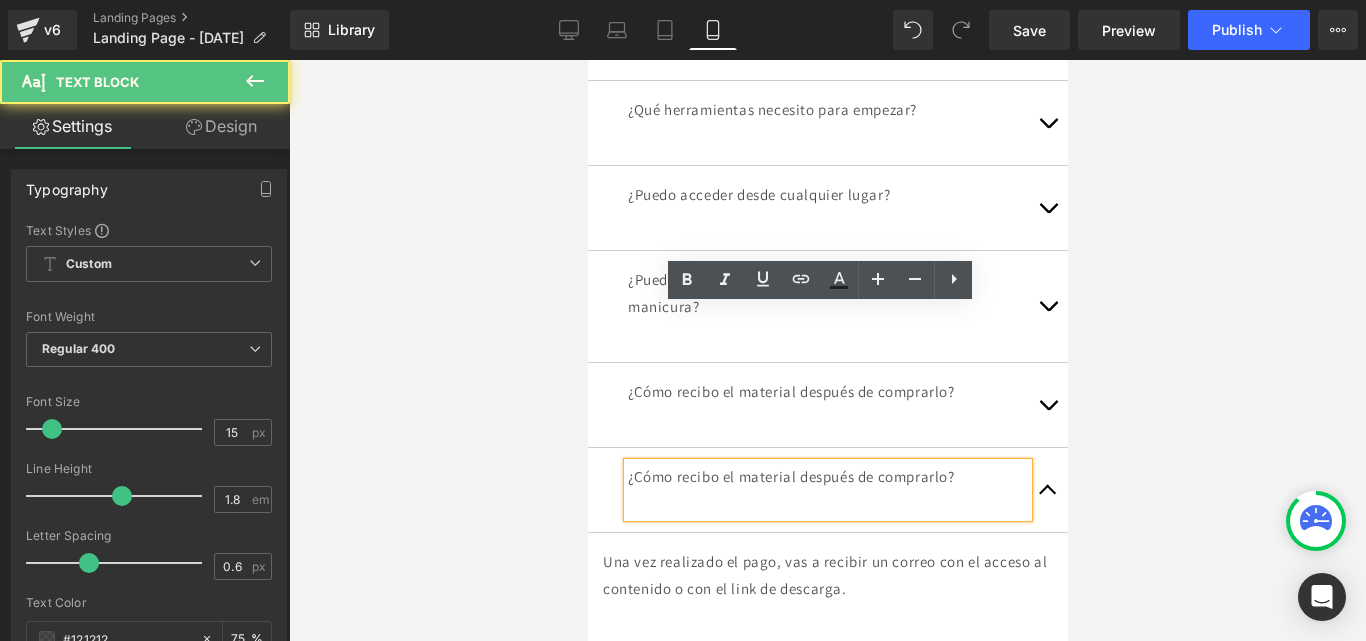 click on "¿Cómo recibo el material después de comprarlo?" at bounding box center [827, 476] 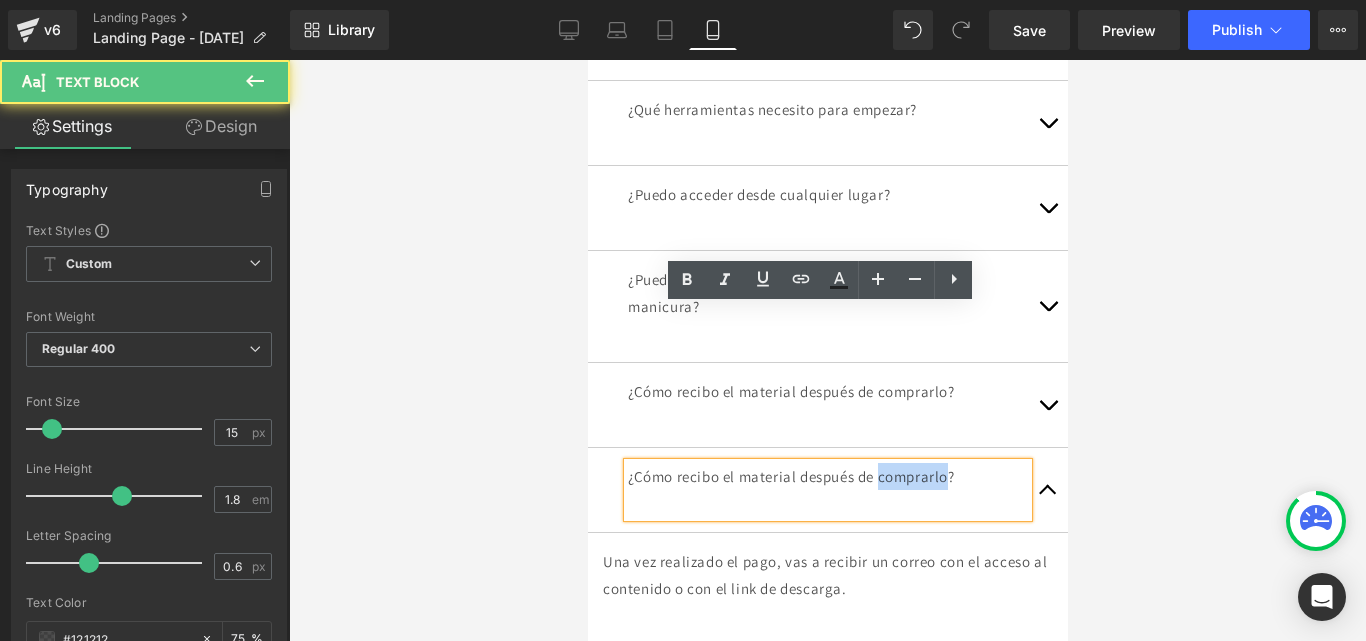 click on "¿Cómo recibo el material después de comprarlo?" at bounding box center (827, 476) 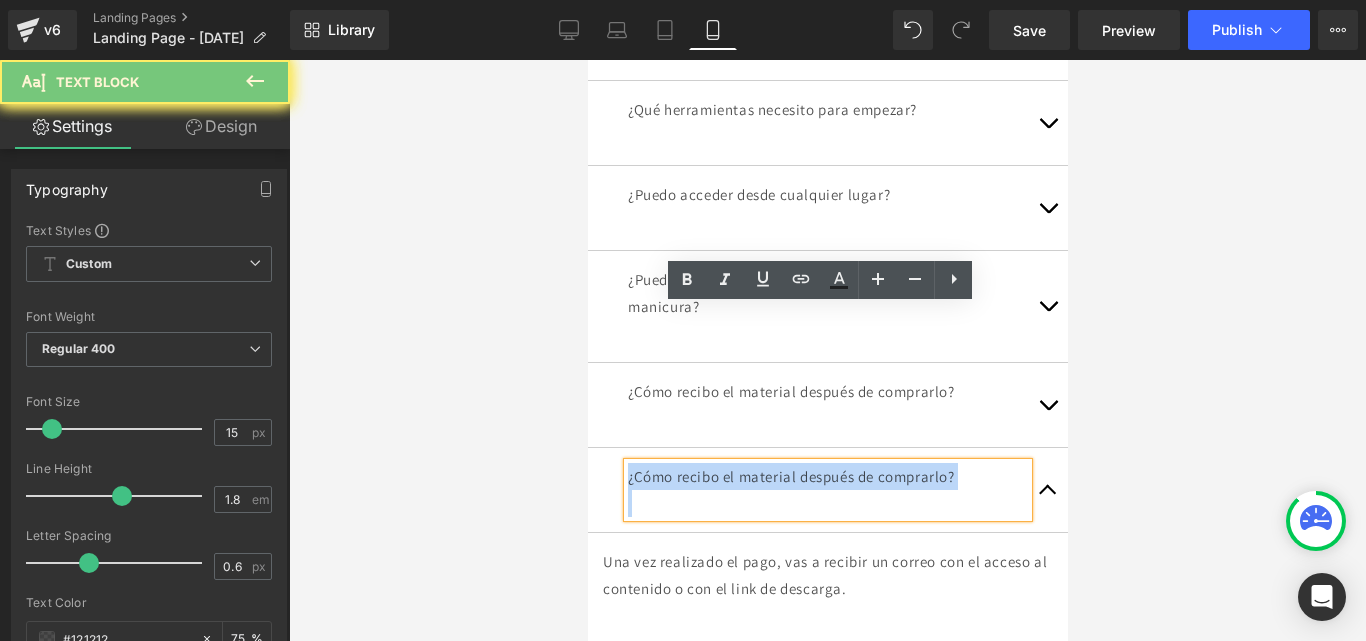 click on "¿Cómo recibo el material después de comprarlo?" at bounding box center (827, 476) 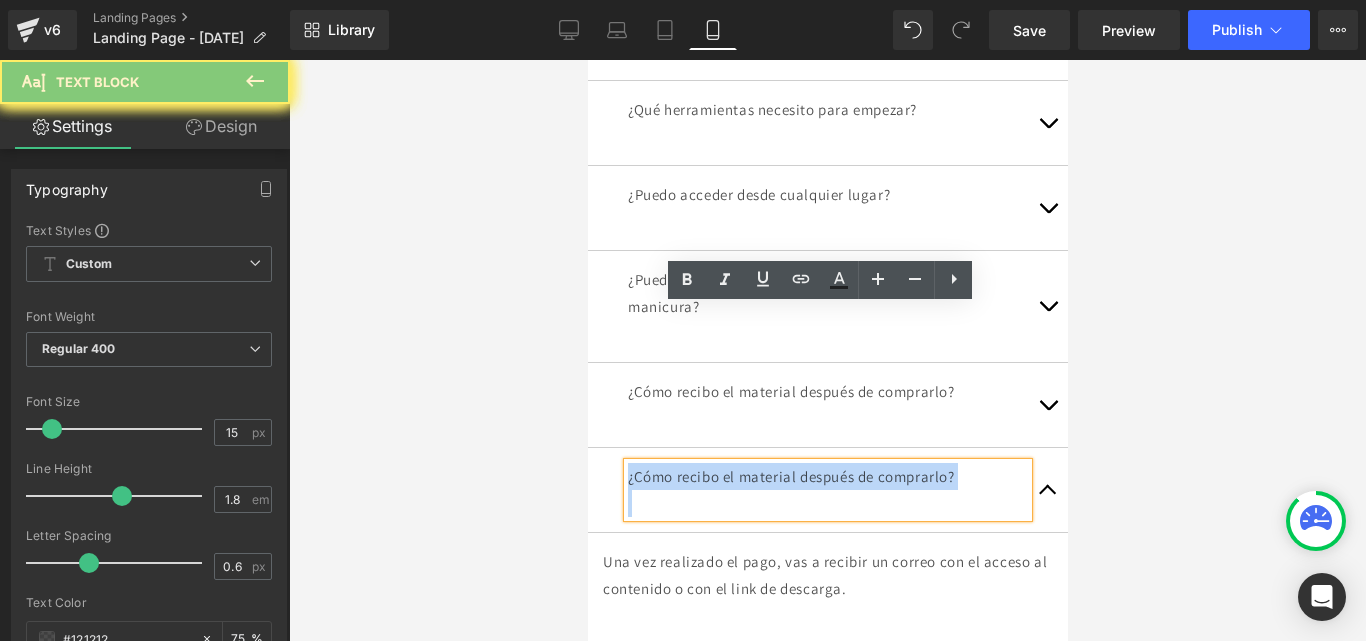 click on "¿Cómo recibo el material después de comprarlo?" at bounding box center [827, 476] 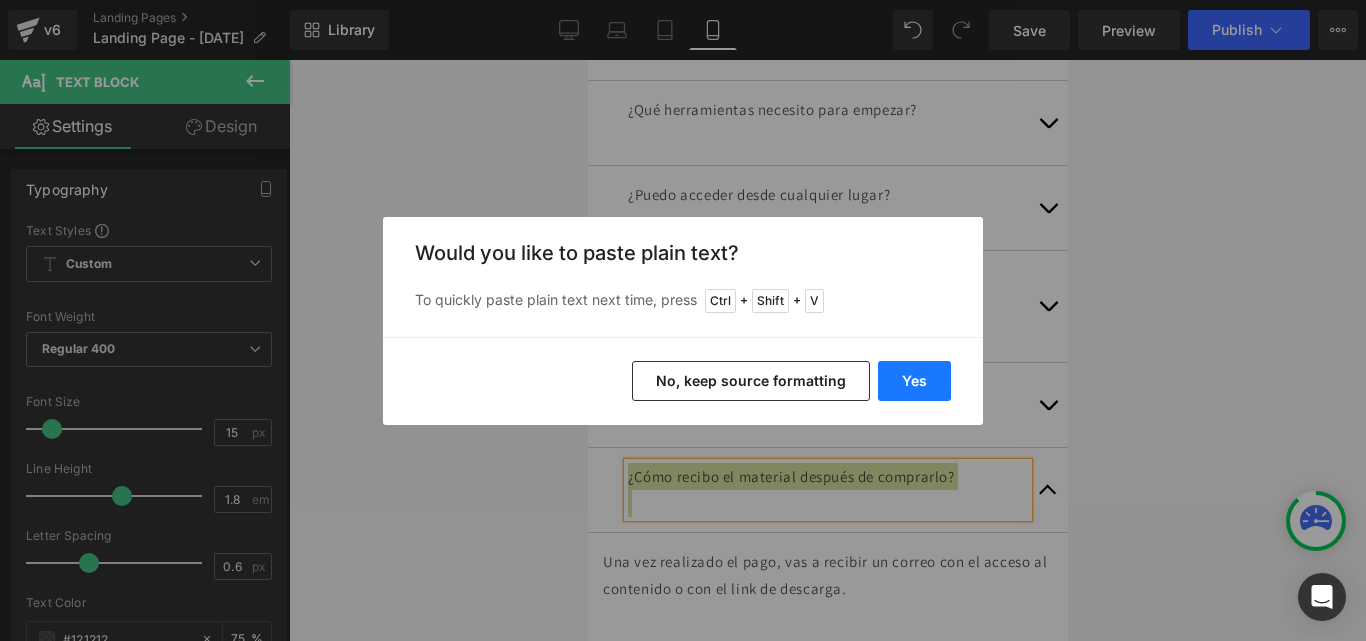 click on "Yes" at bounding box center (914, 381) 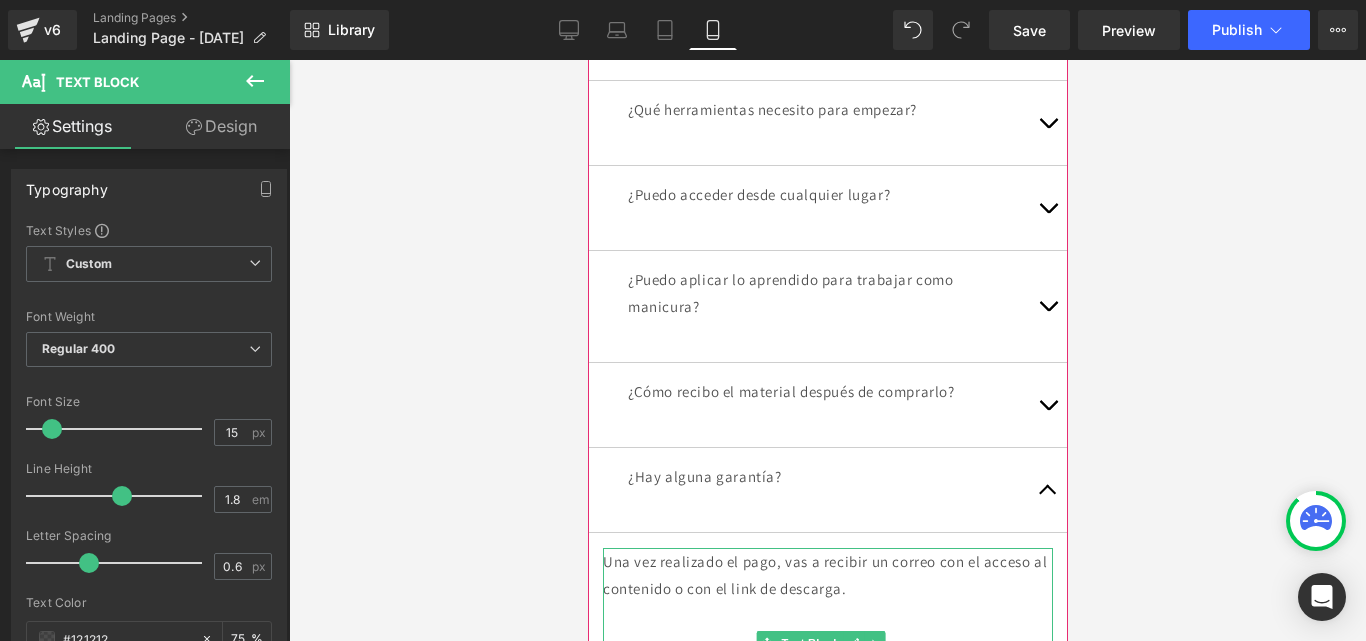 click on "Una vez realizado el pago, vas a recibir un correo con el acceso al contenido o con el link de descarga." at bounding box center (827, 575) 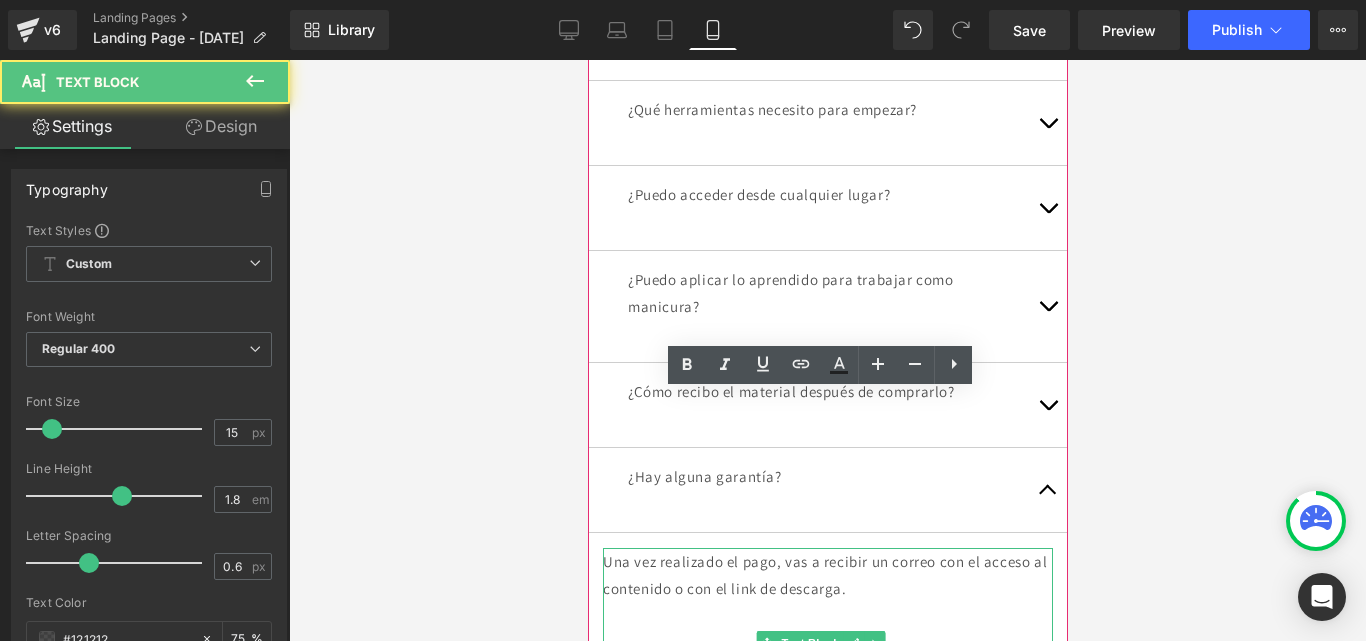 click on "Una vez realizado el pago, vas a recibir un correo con el acceso al contenido o con el link de descarga." at bounding box center (827, 575) 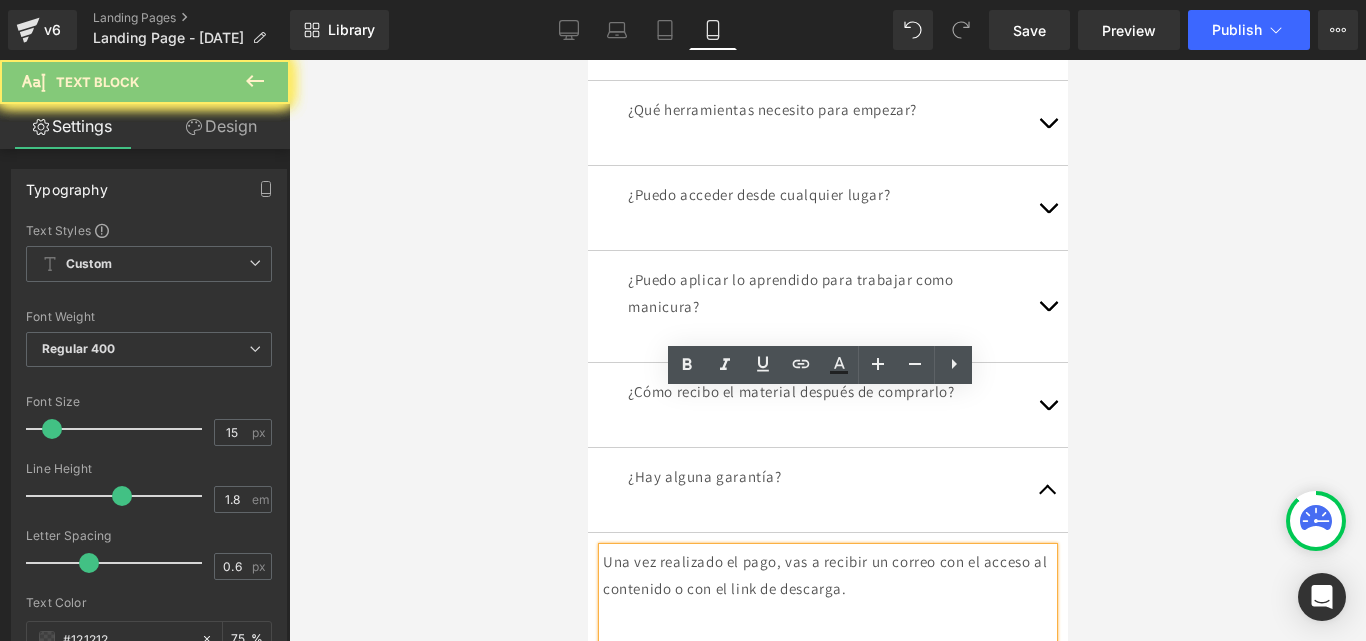 click on "Una vez realizado el pago, vas a recibir un correo con el acceso al contenido o con el link de descarga." at bounding box center [827, 575] 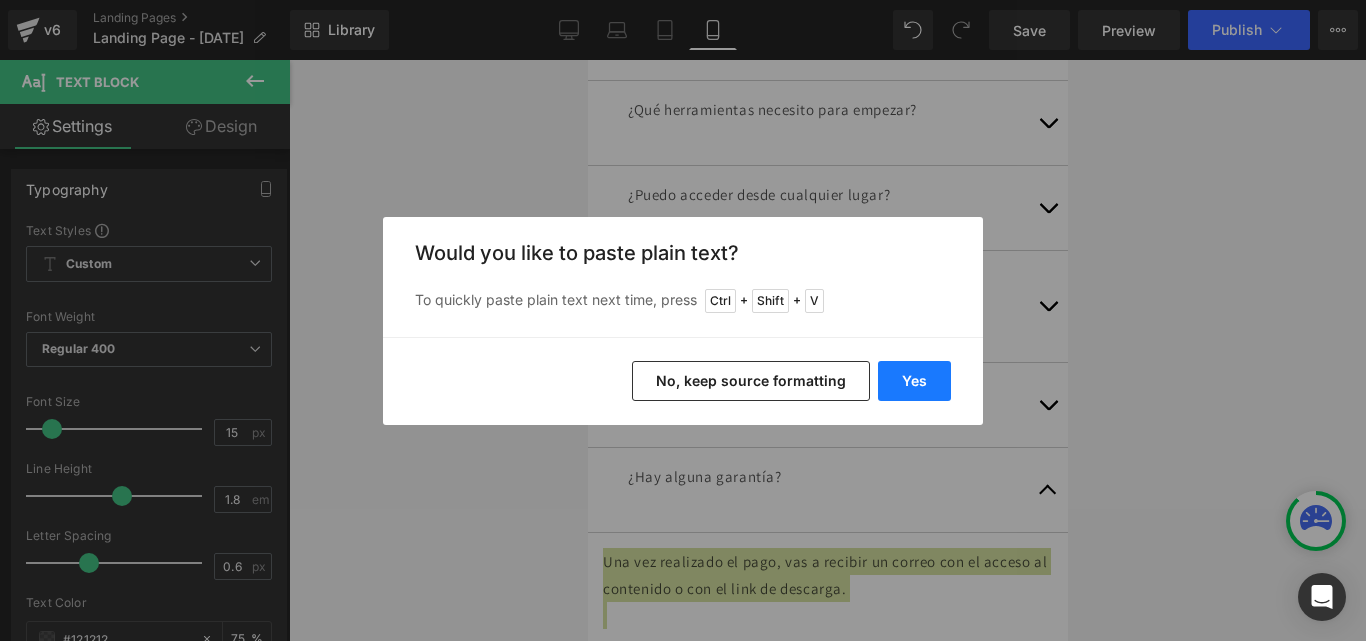 click on "Yes" at bounding box center [914, 381] 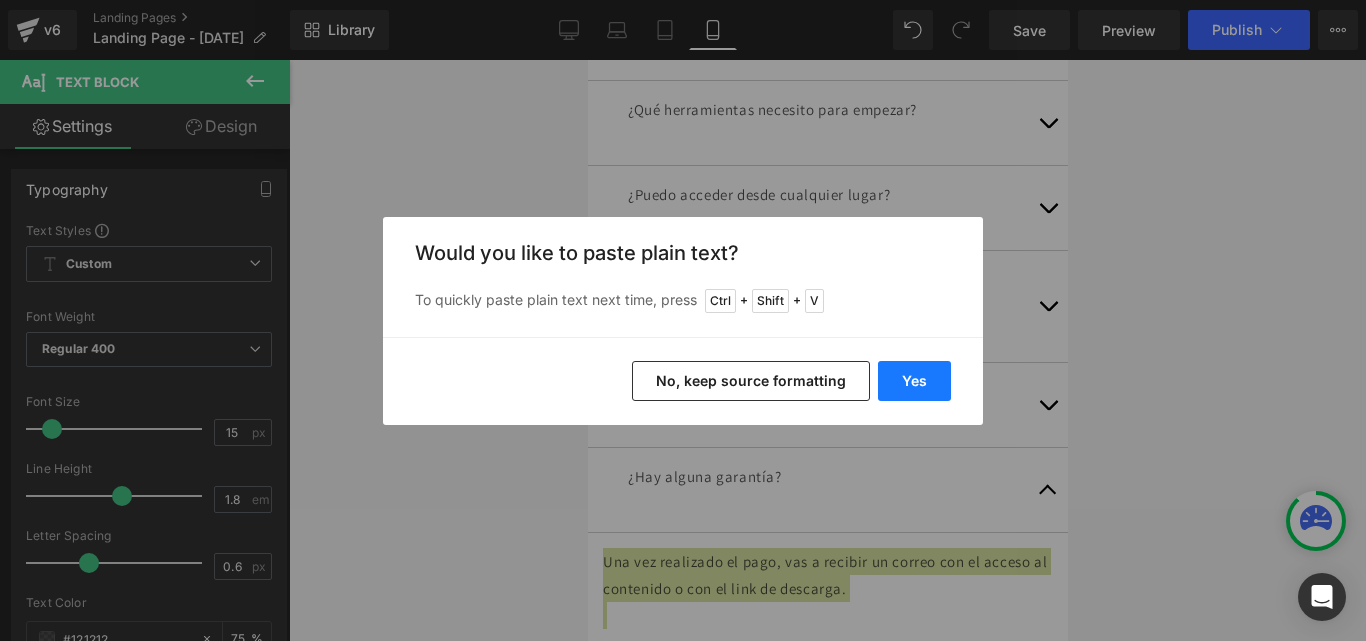 type 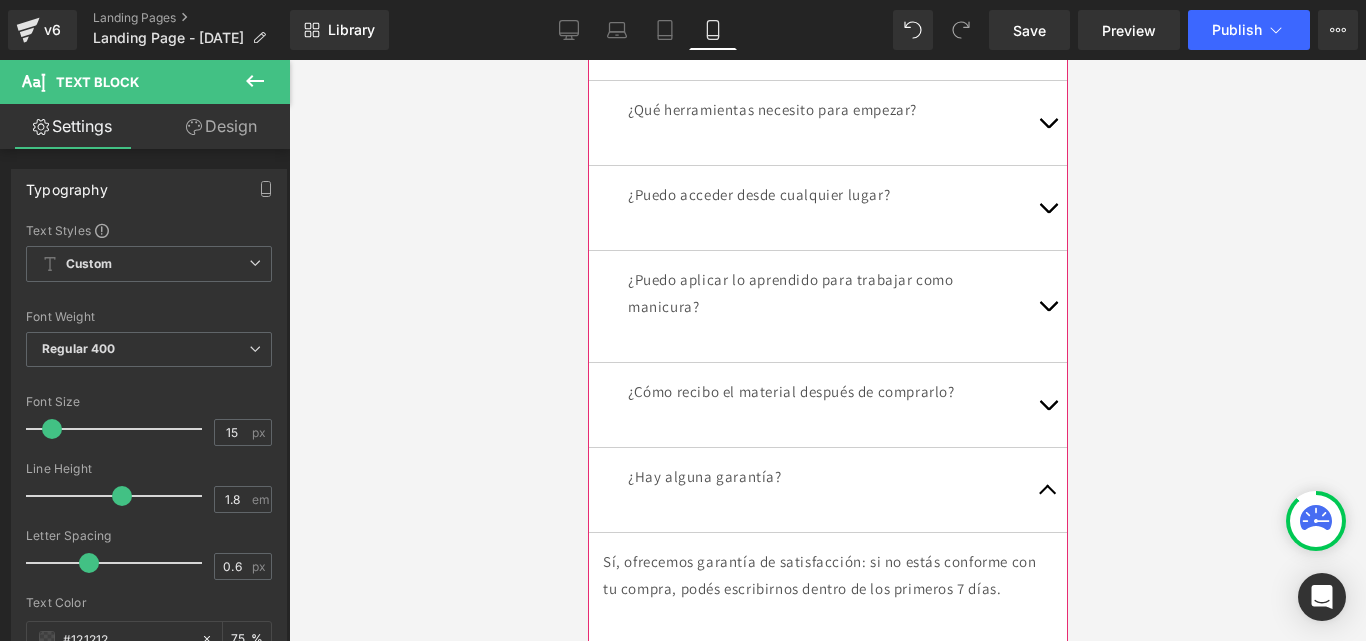 click at bounding box center [1047, 495] 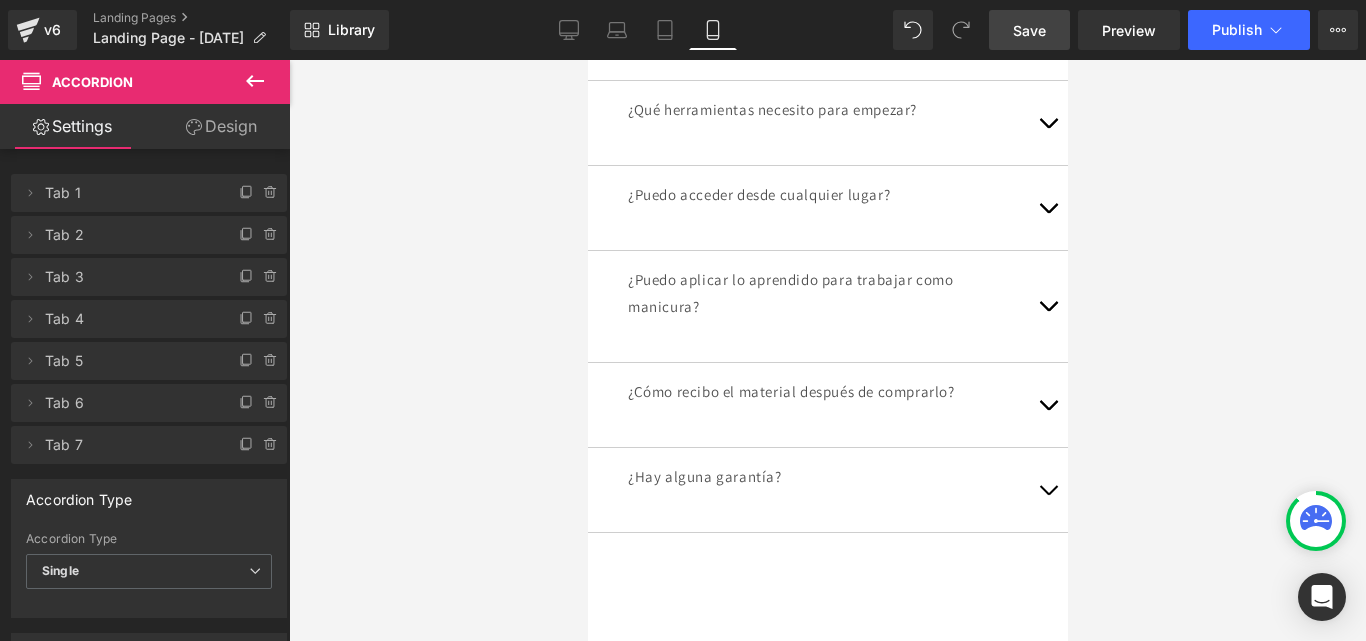 click on "Save" at bounding box center [1029, 30] 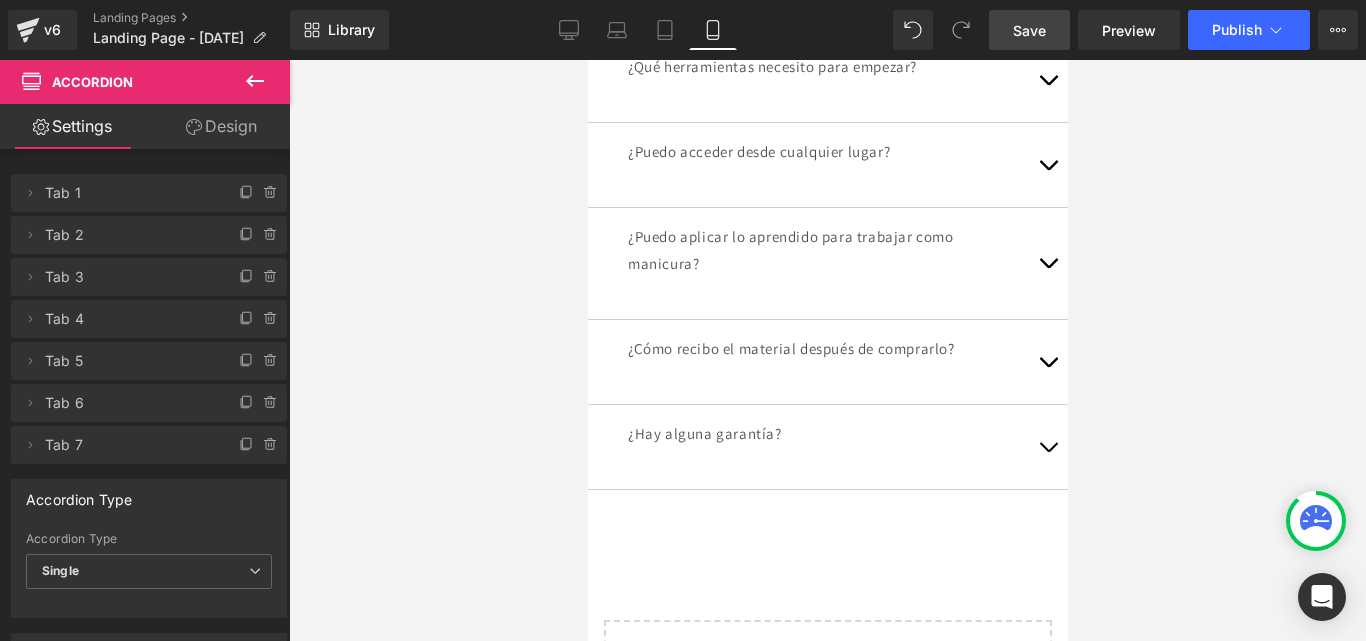 scroll, scrollTop: 7110, scrollLeft: 0, axis: vertical 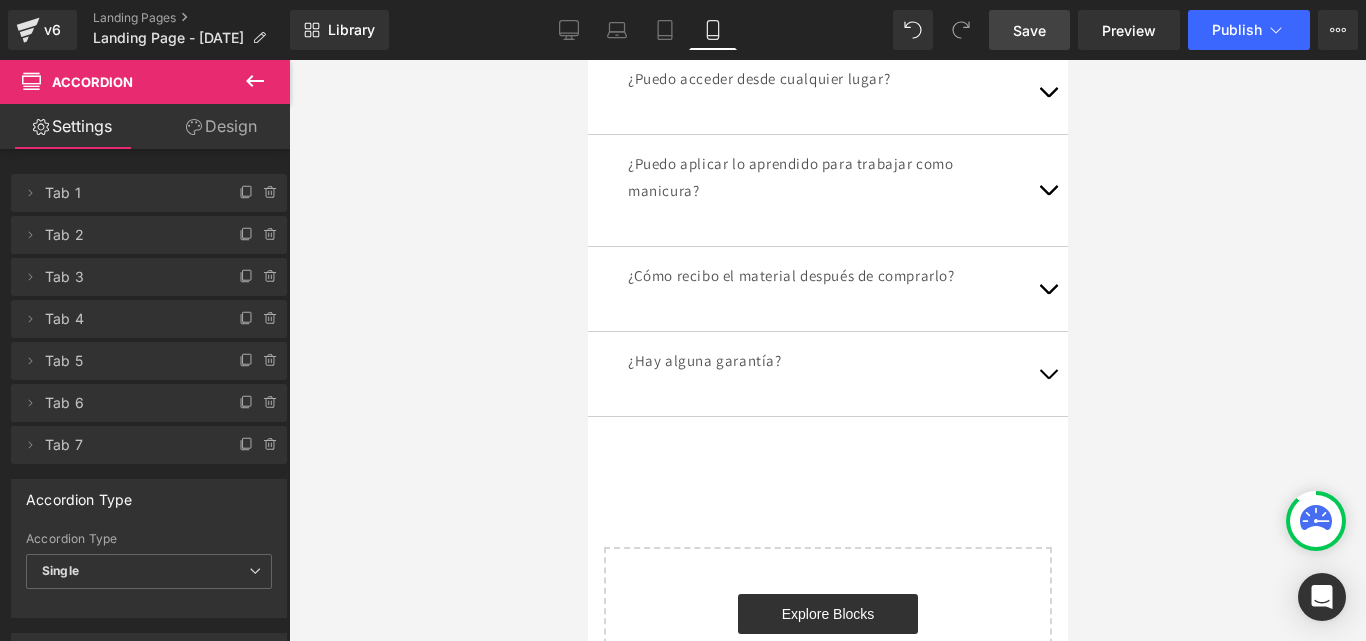 drag, startPoint x: 1058, startPoint y: 603, endPoint x: 1659, endPoint y: 674, distance: 605.1793 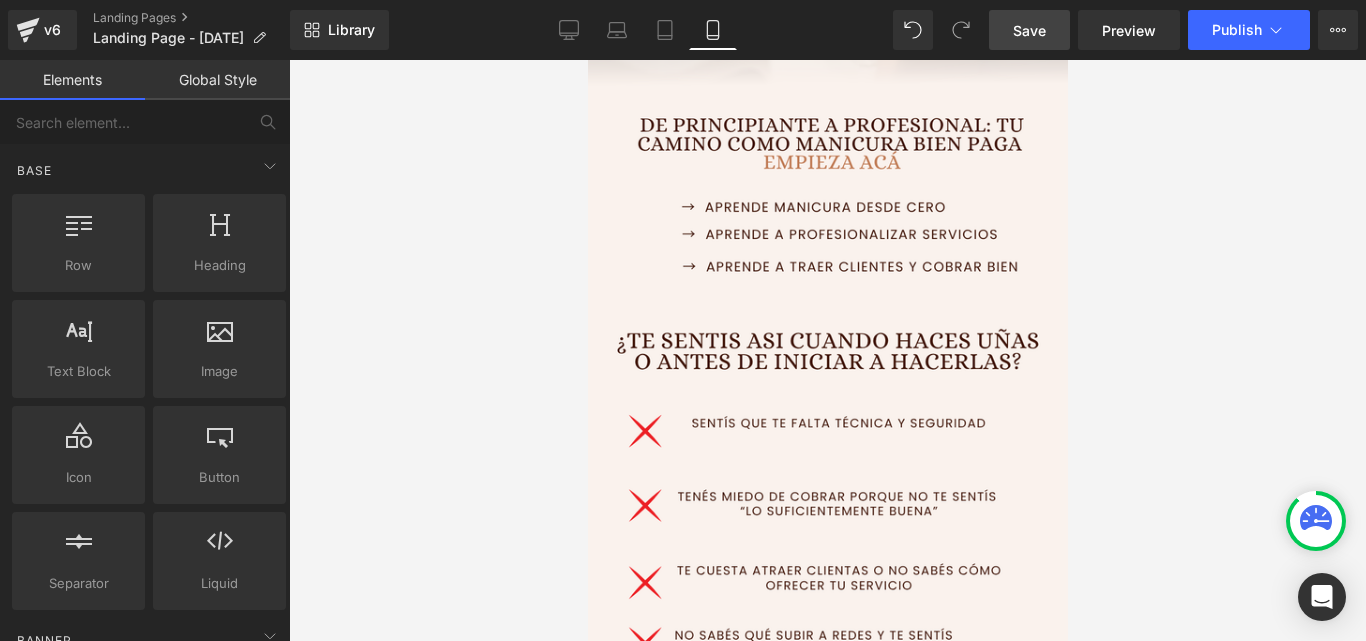 scroll, scrollTop: 254, scrollLeft: 0, axis: vertical 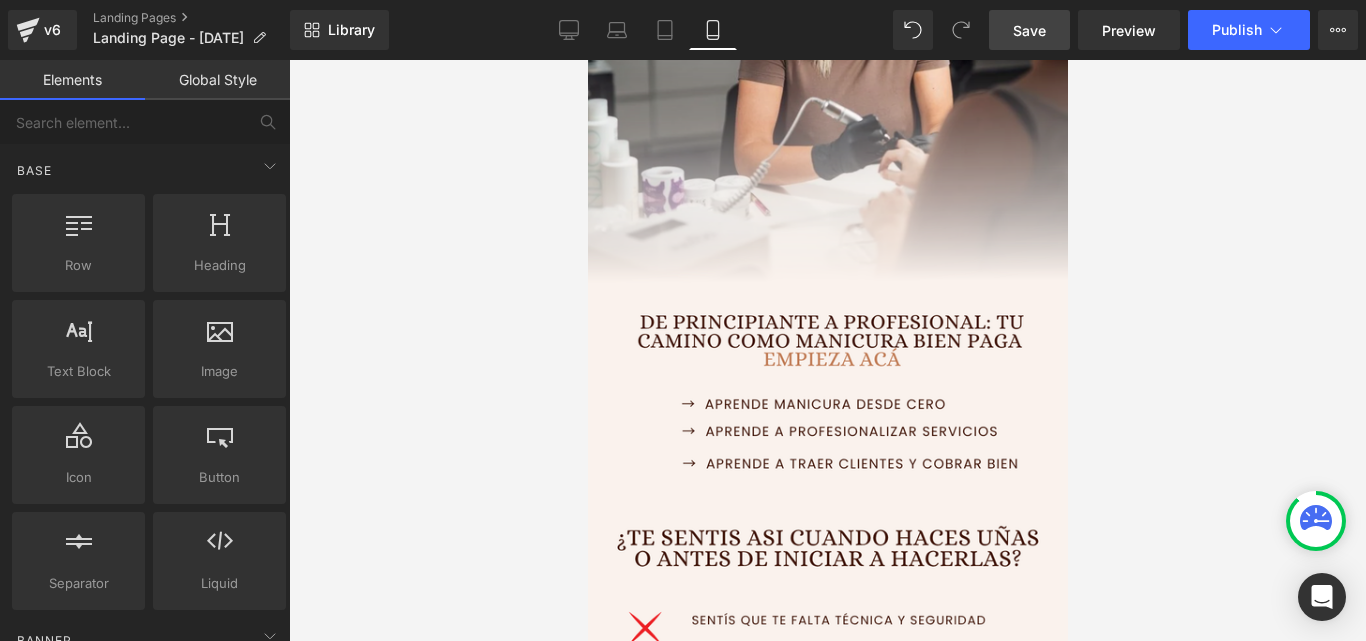 drag, startPoint x: 1056, startPoint y: 311, endPoint x: 1666, endPoint y: 181, distance: 623.69867 